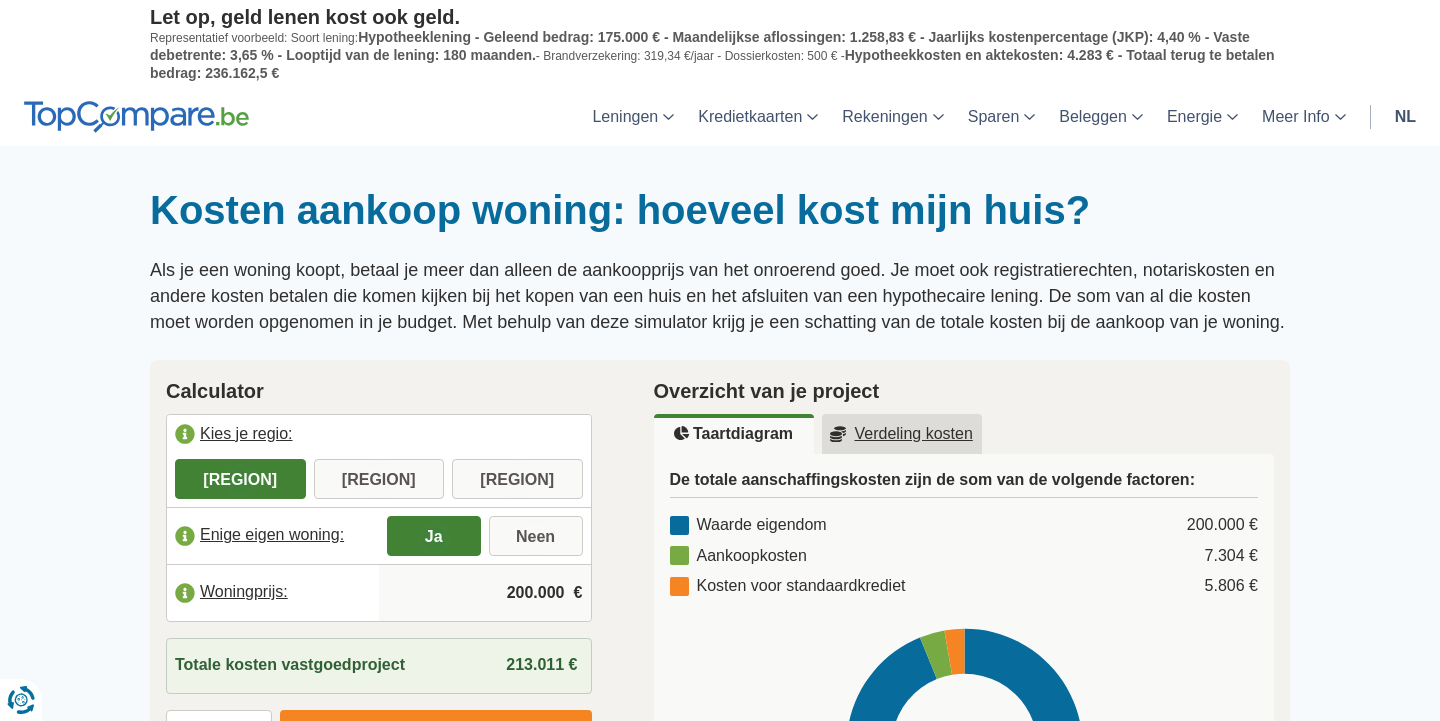 scroll, scrollTop: 0, scrollLeft: 0, axis: both 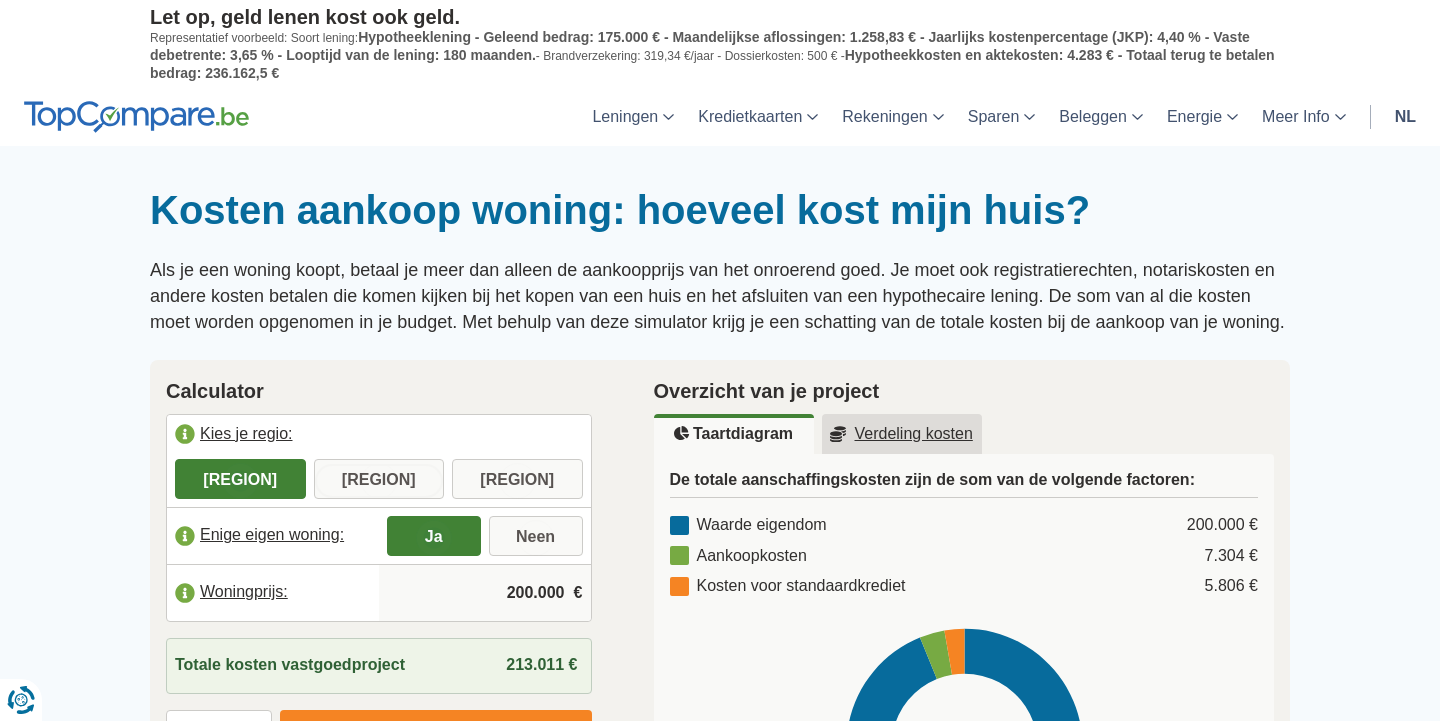 click on "[REGION]" at bounding box center [379, 481] 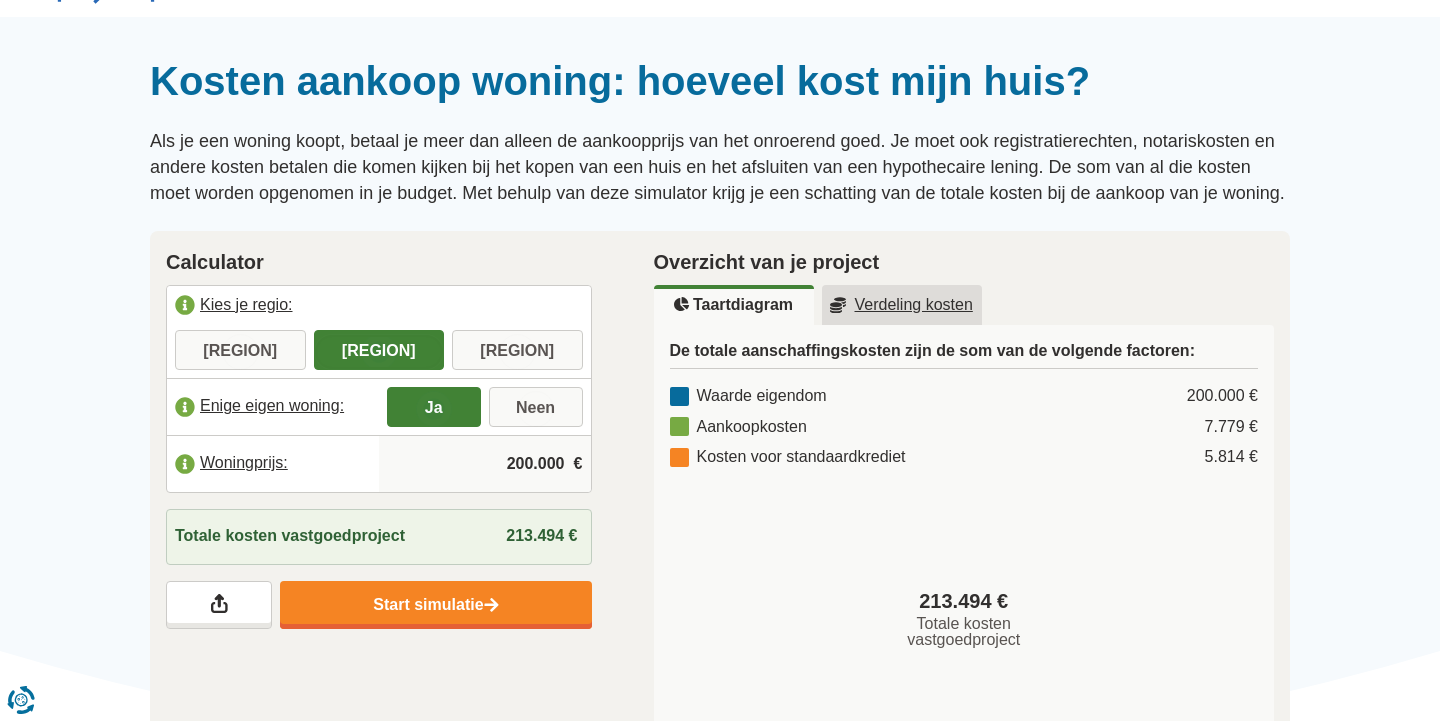 scroll, scrollTop: 141, scrollLeft: 0, axis: vertical 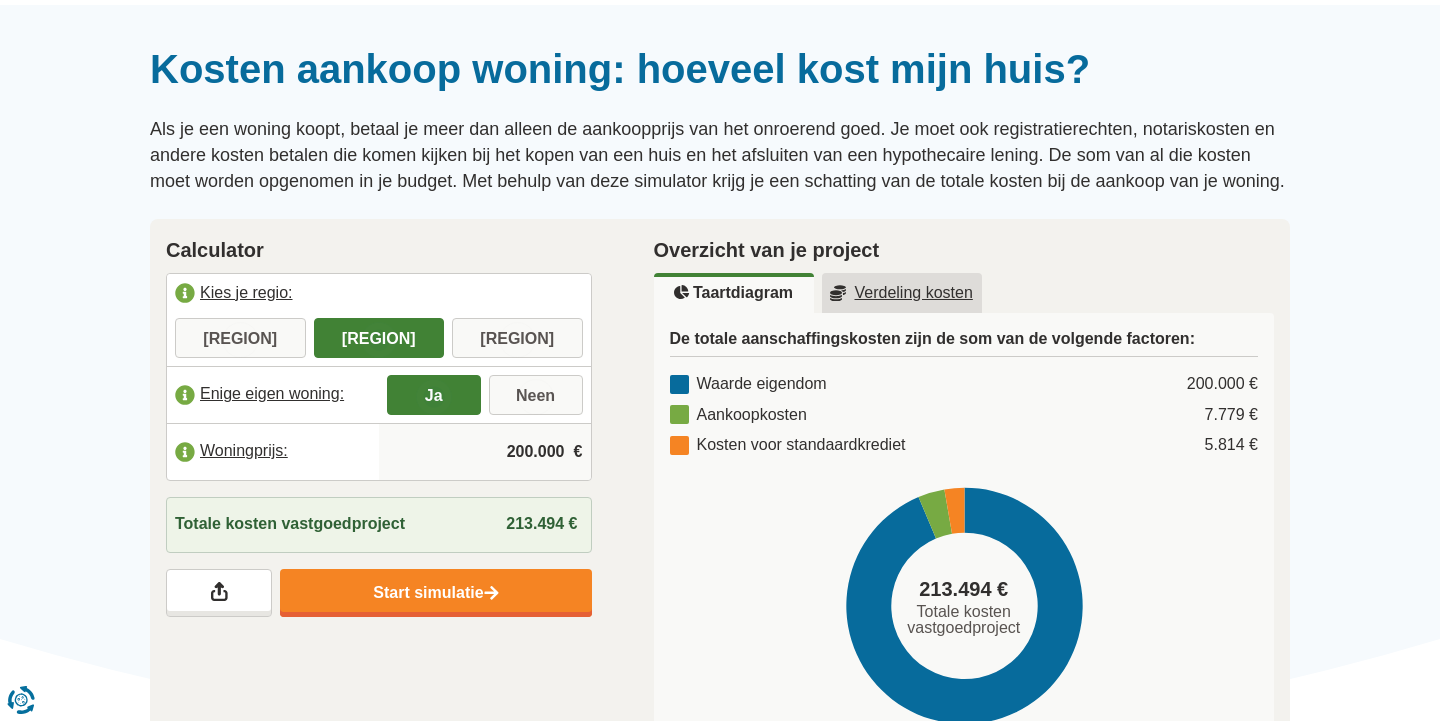 click on "200.000" at bounding box center (485, 452) 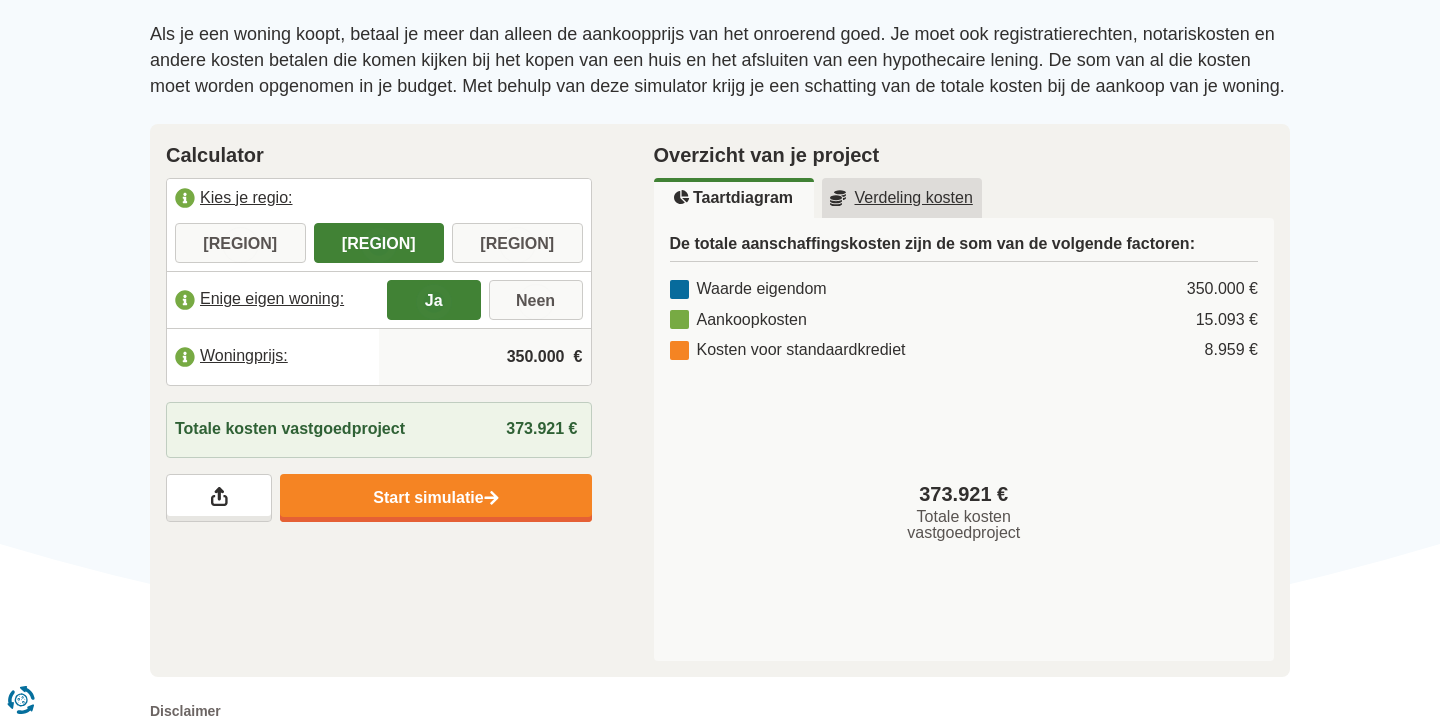scroll, scrollTop: 241, scrollLeft: 0, axis: vertical 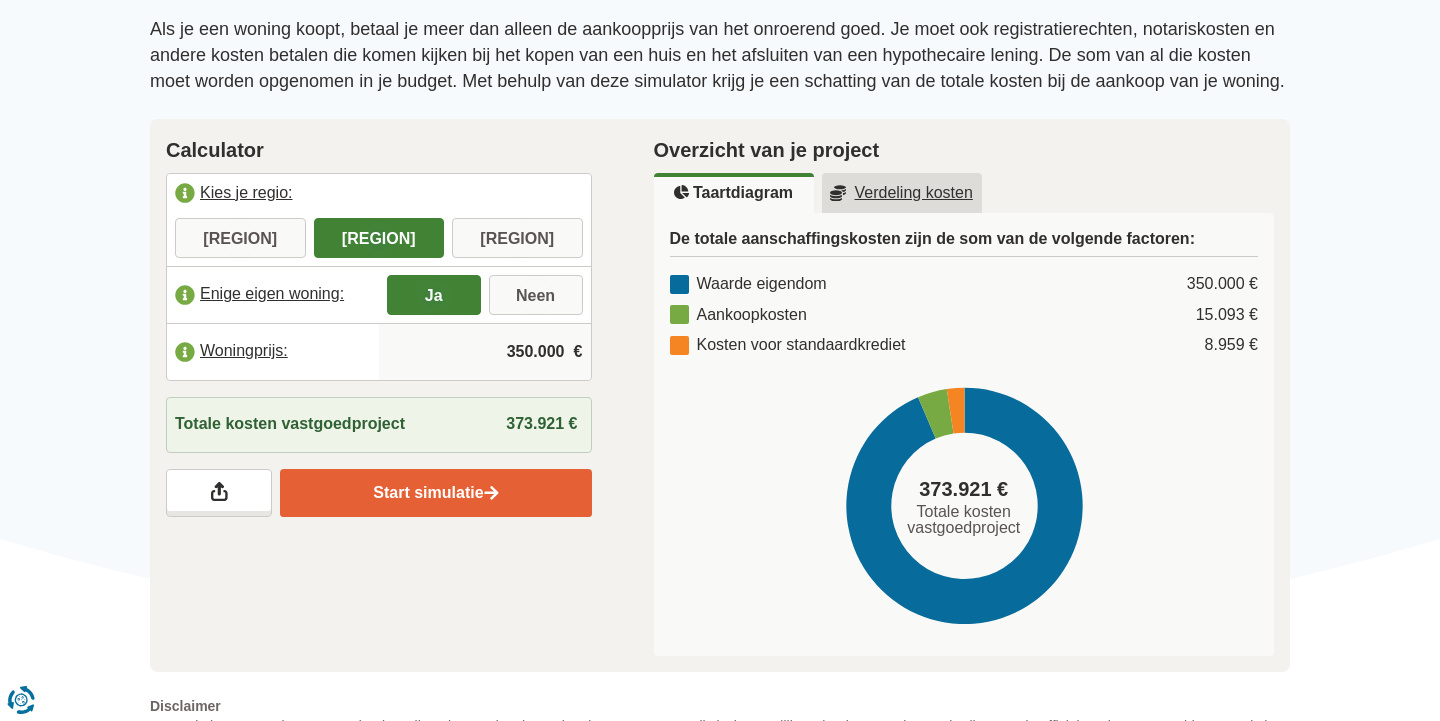 type on "350.000" 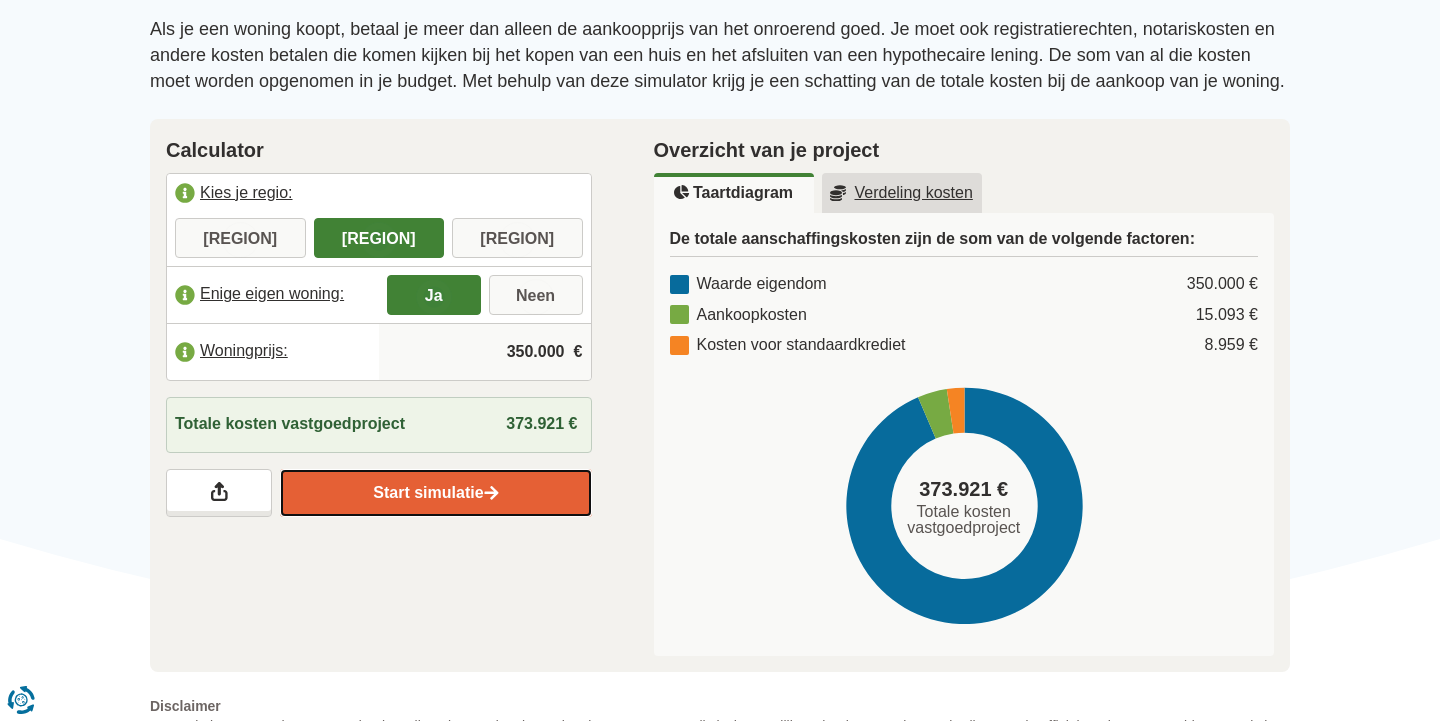 click on "Start simulatie" at bounding box center (435, 493) 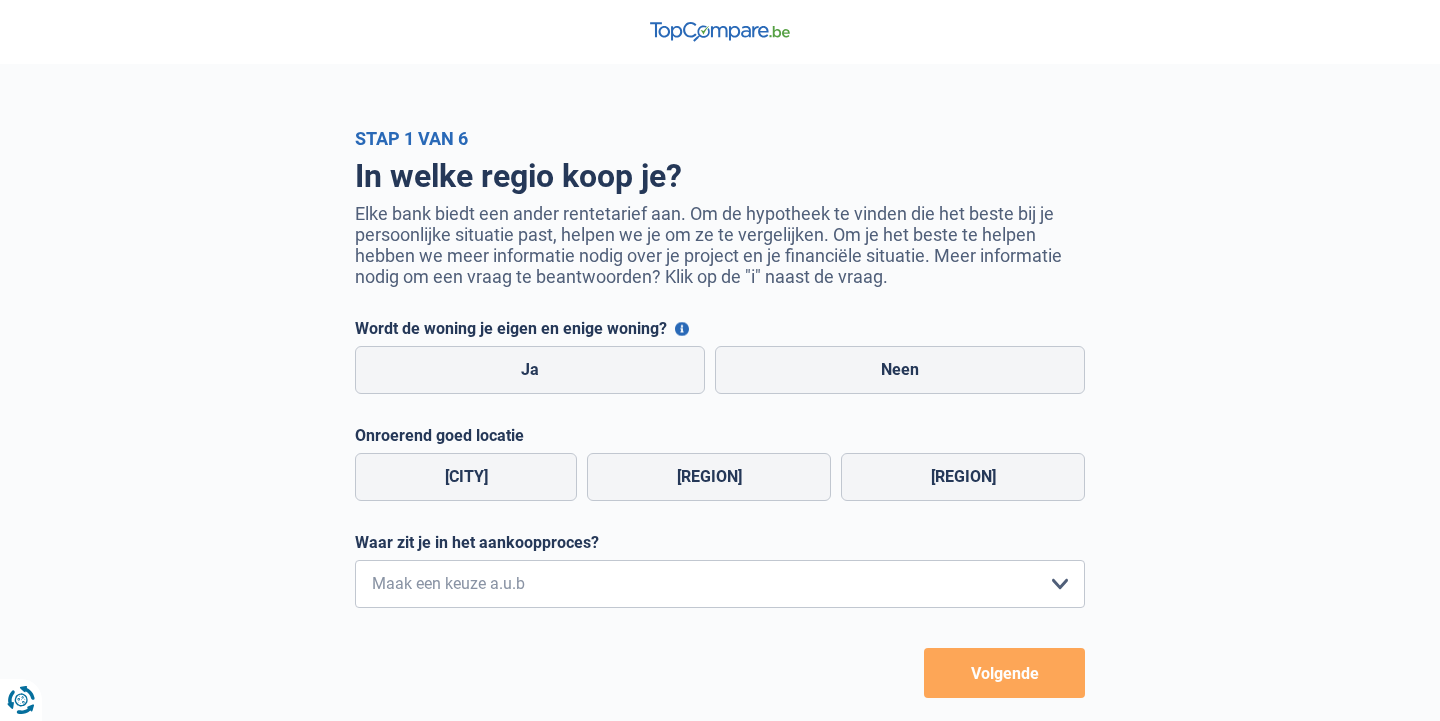 scroll, scrollTop: 0, scrollLeft: 0, axis: both 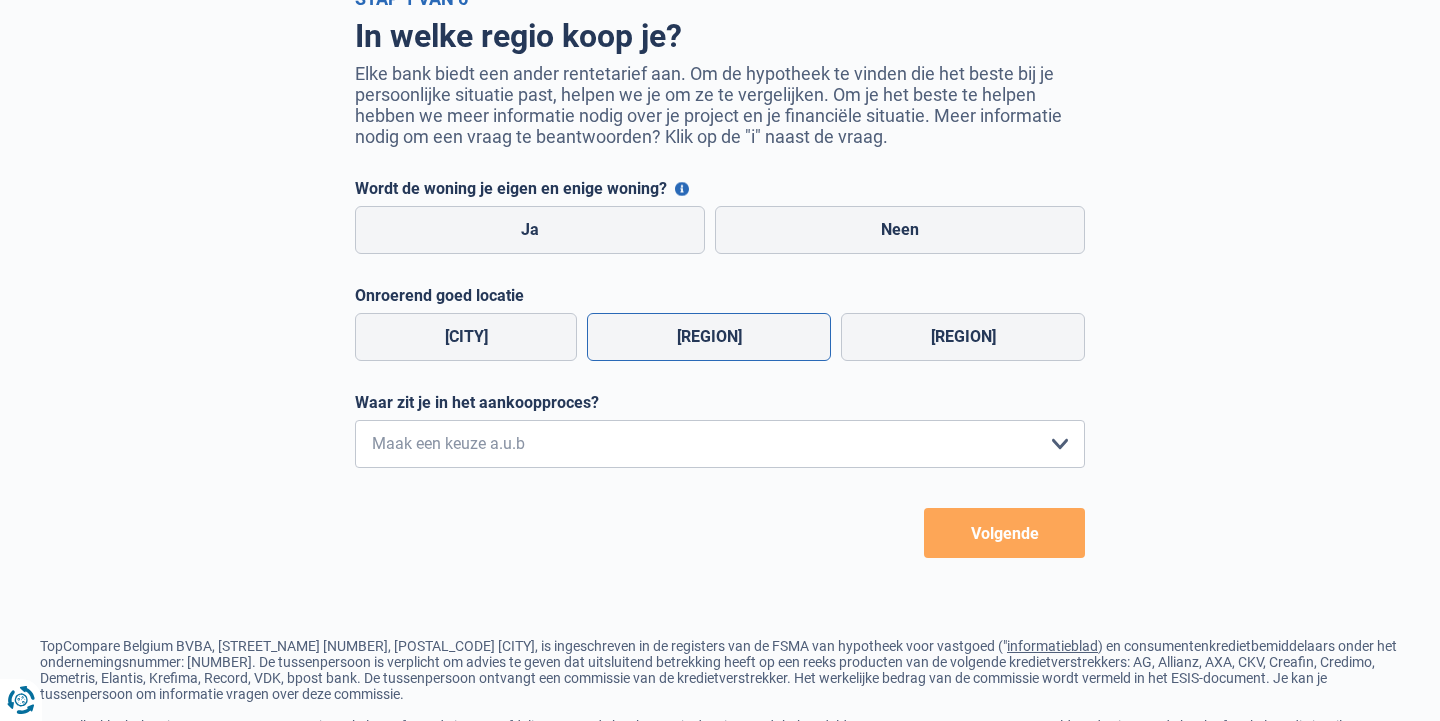 click on "[REGION]" at bounding box center (709, 337) 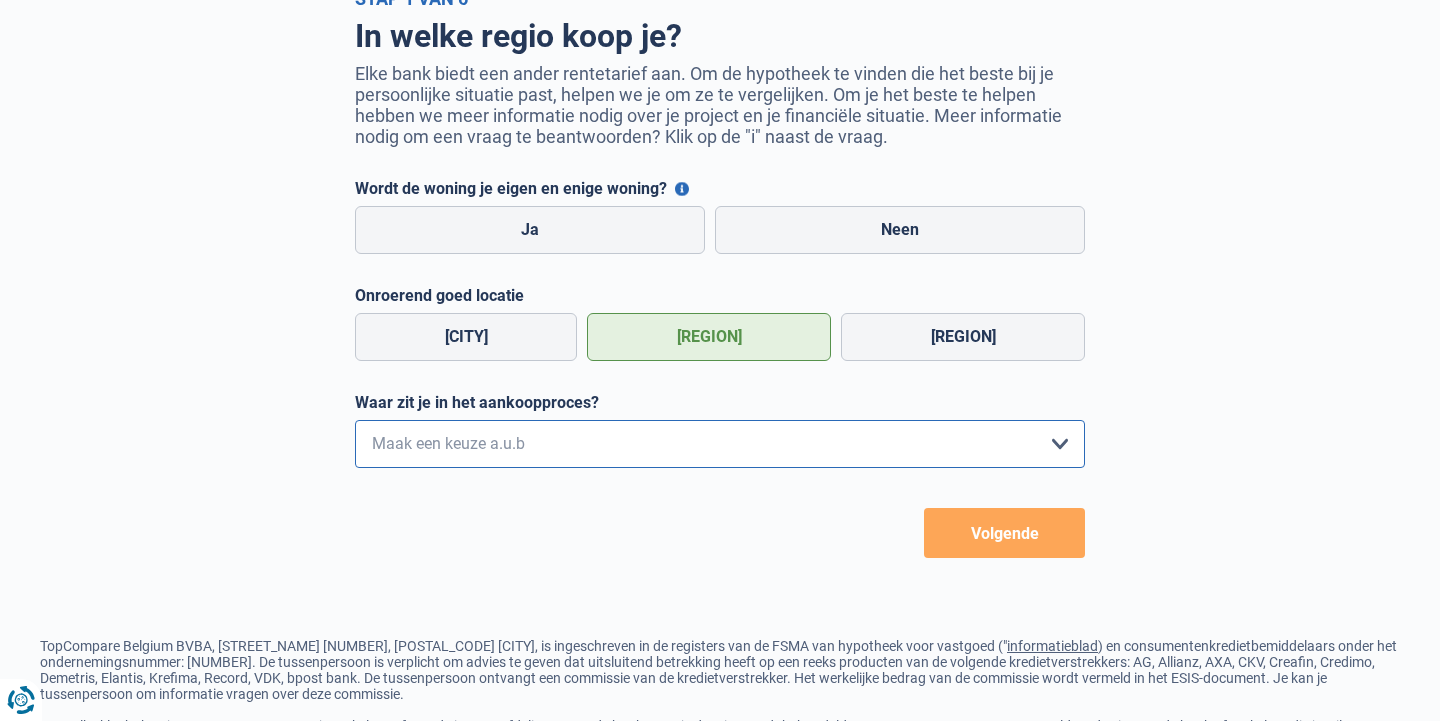 click on "Ik wil me uitsluitend informeren omdat ik op dit moment geen concrete plannen heb om iets te kopen Ik ben actief op zoek, maar heb nog geen woning gevonden Ik heb een woning gevonden en ga de komende dagen een bod uitbrengen Ik heb een woning gevonden en mijn bod is aanvaard
Maak een keuze a.u.b" at bounding box center [720, 444] 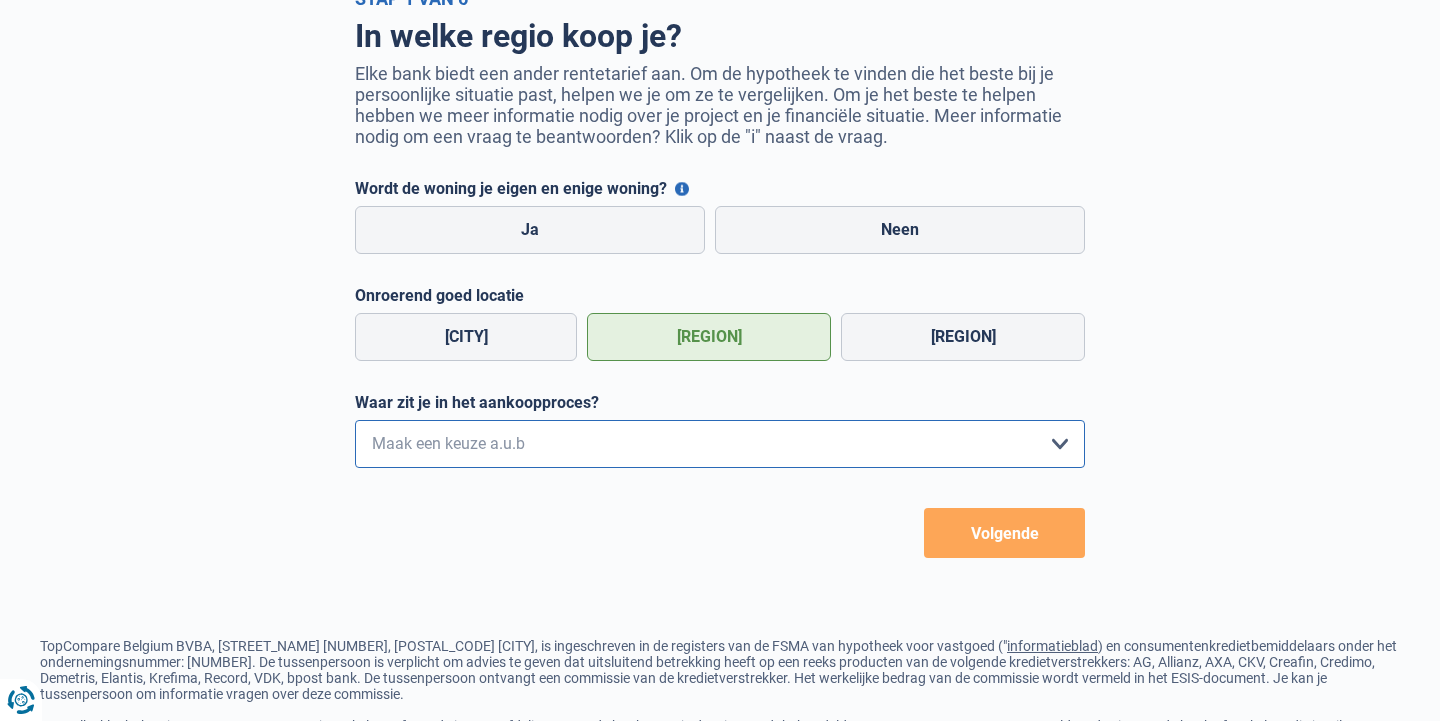 select on "1a" 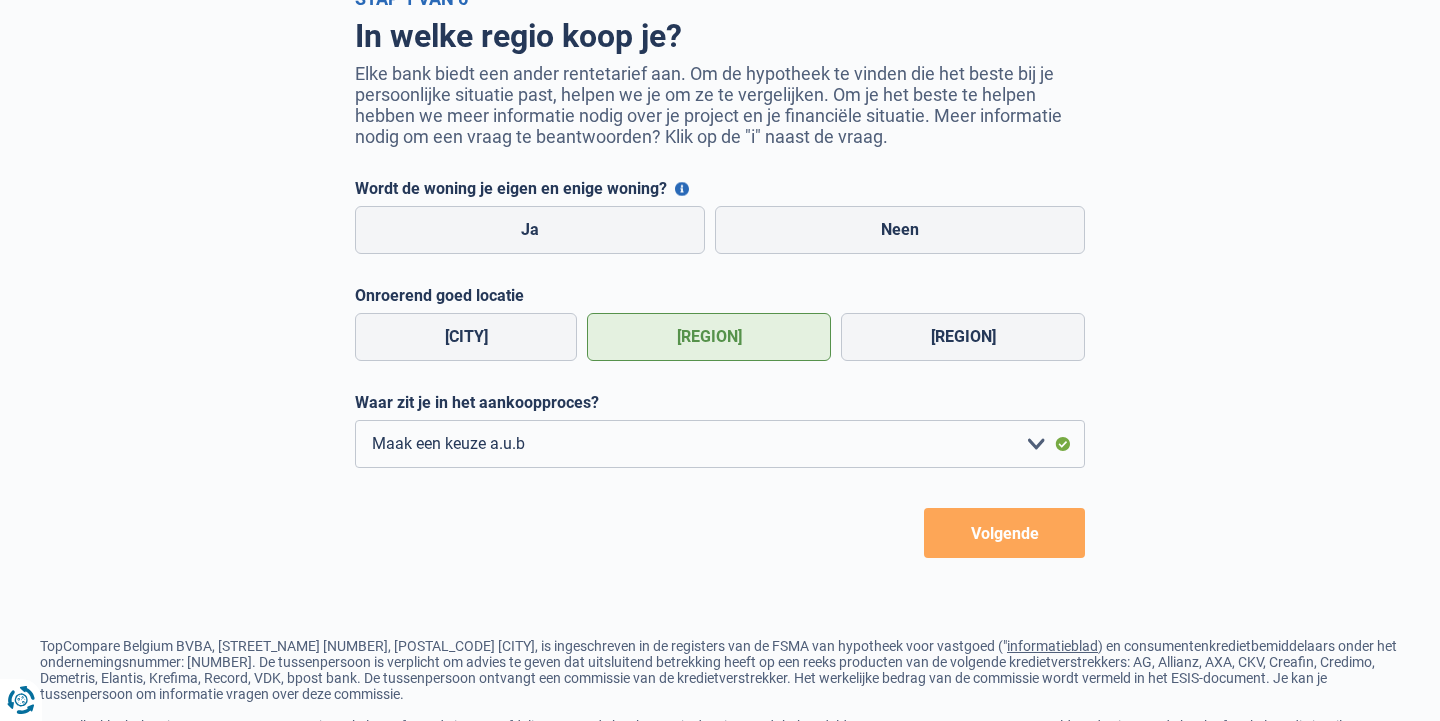 click on "Volgende" at bounding box center (1004, 533) 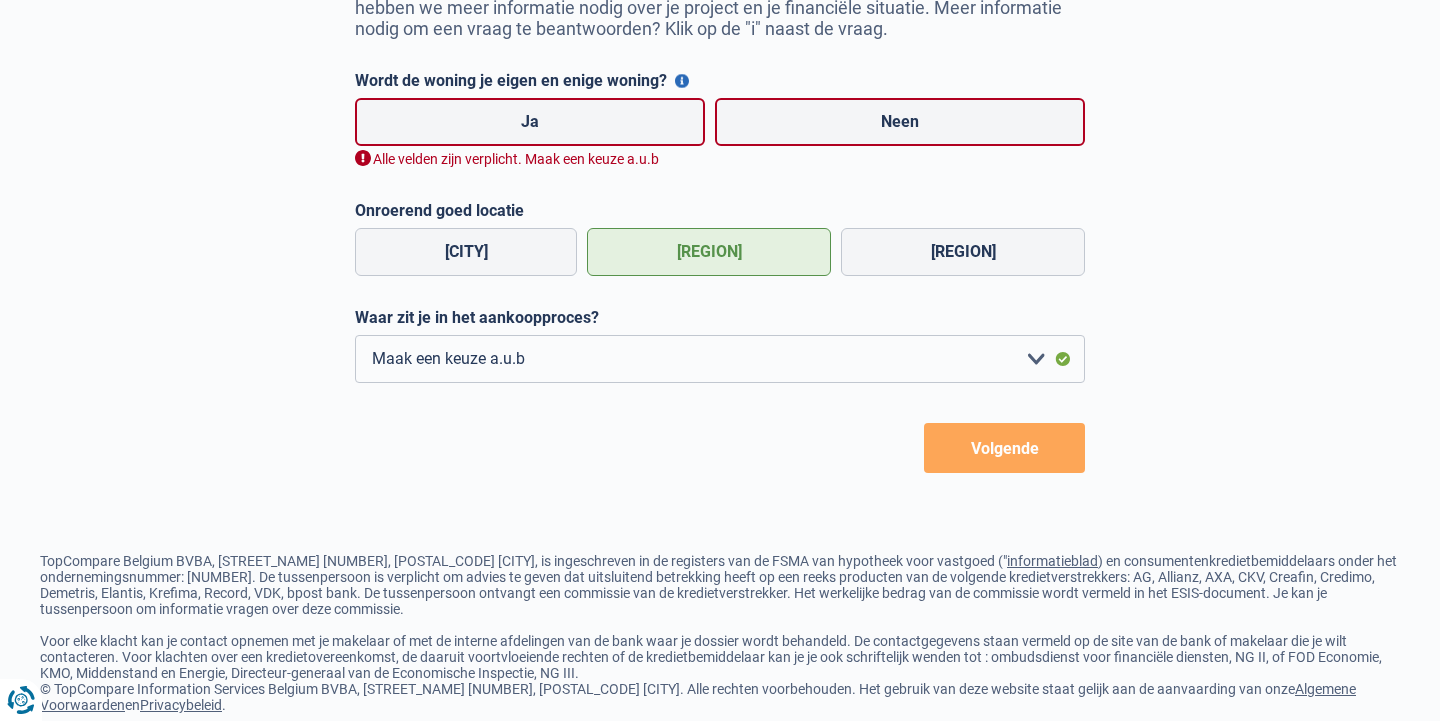 scroll, scrollTop: 251, scrollLeft: 0, axis: vertical 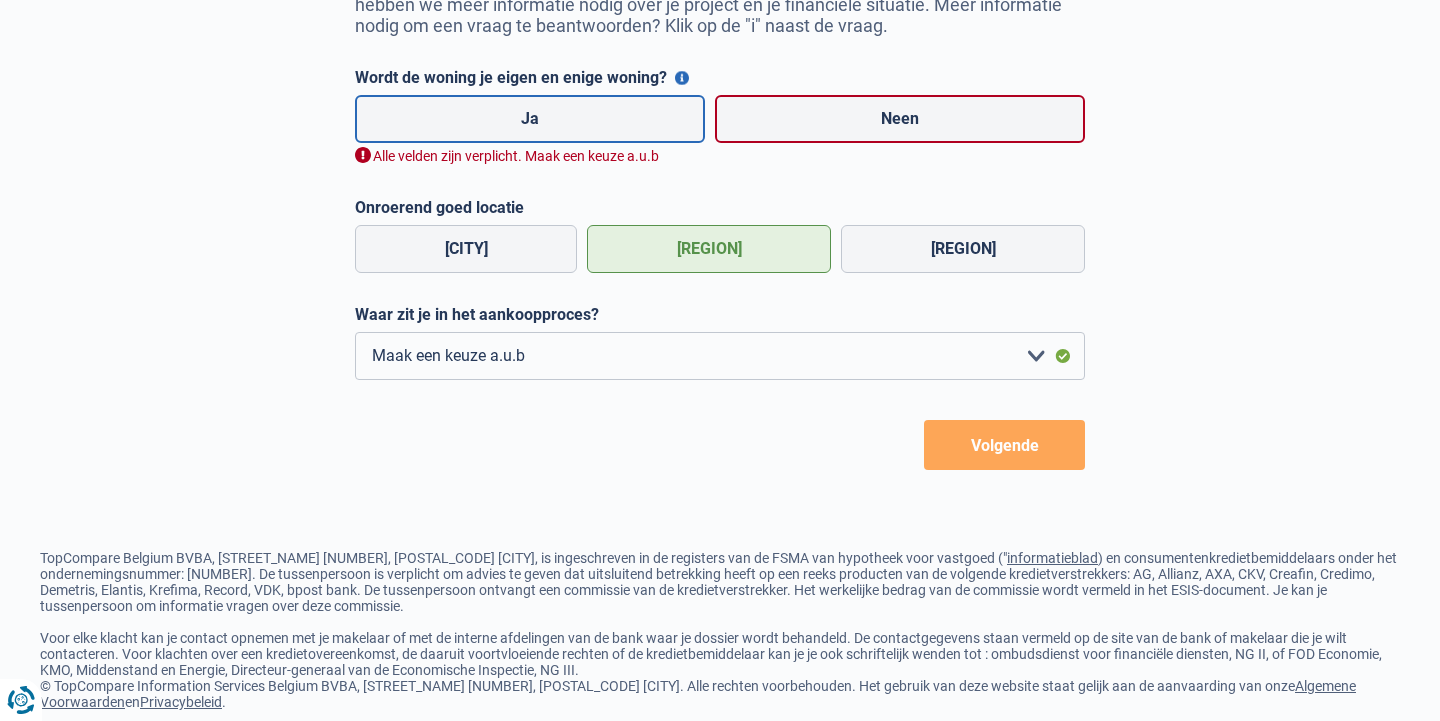 click on "Ja" at bounding box center (530, 119) 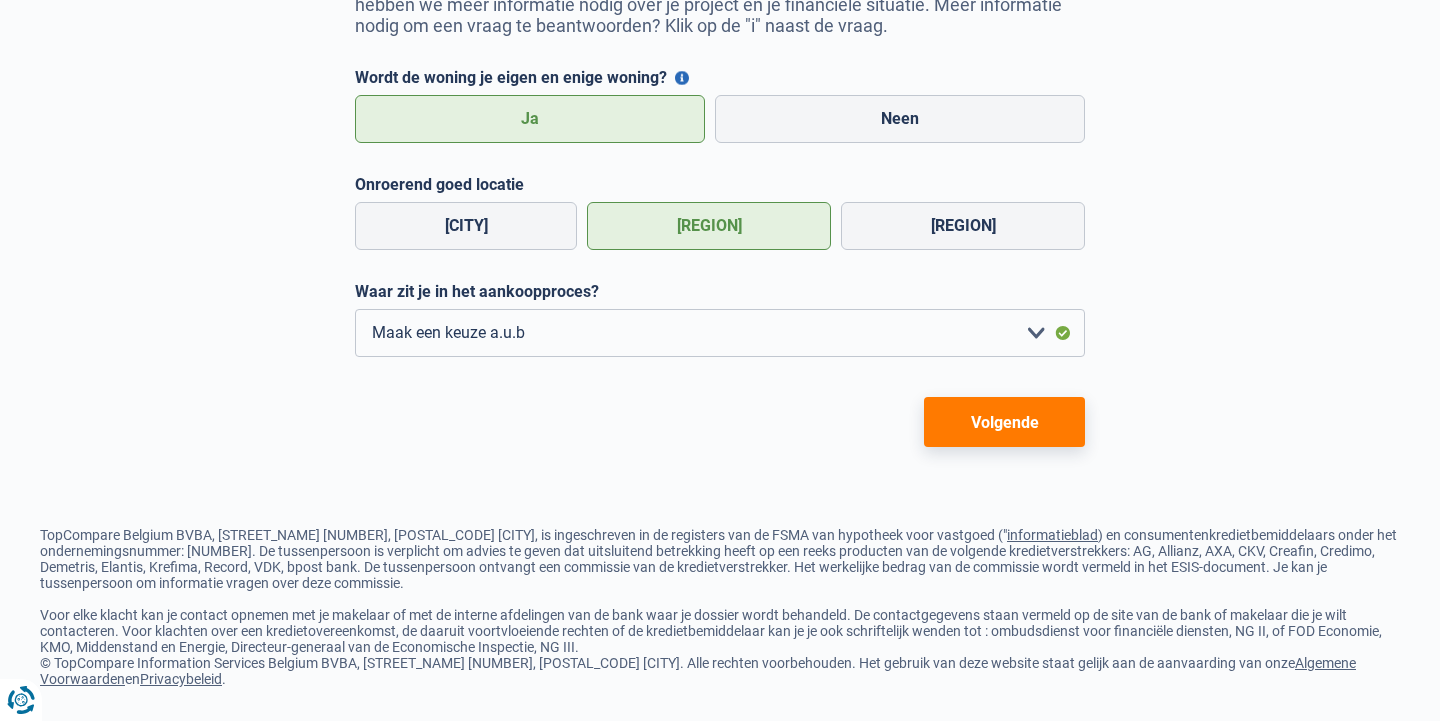 click on "Volgende" at bounding box center (1004, 422) 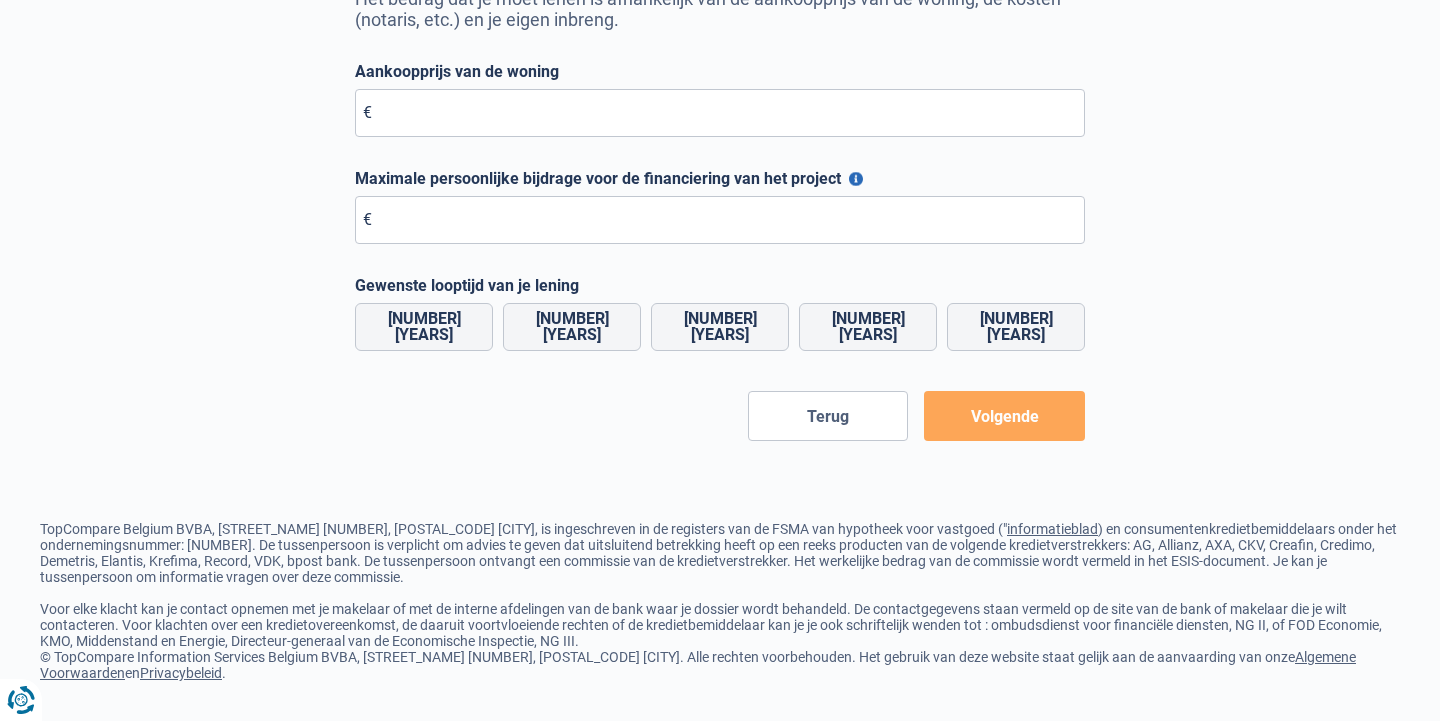 scroll, scrollTop: 0, scrollLeft: 0, axis: both 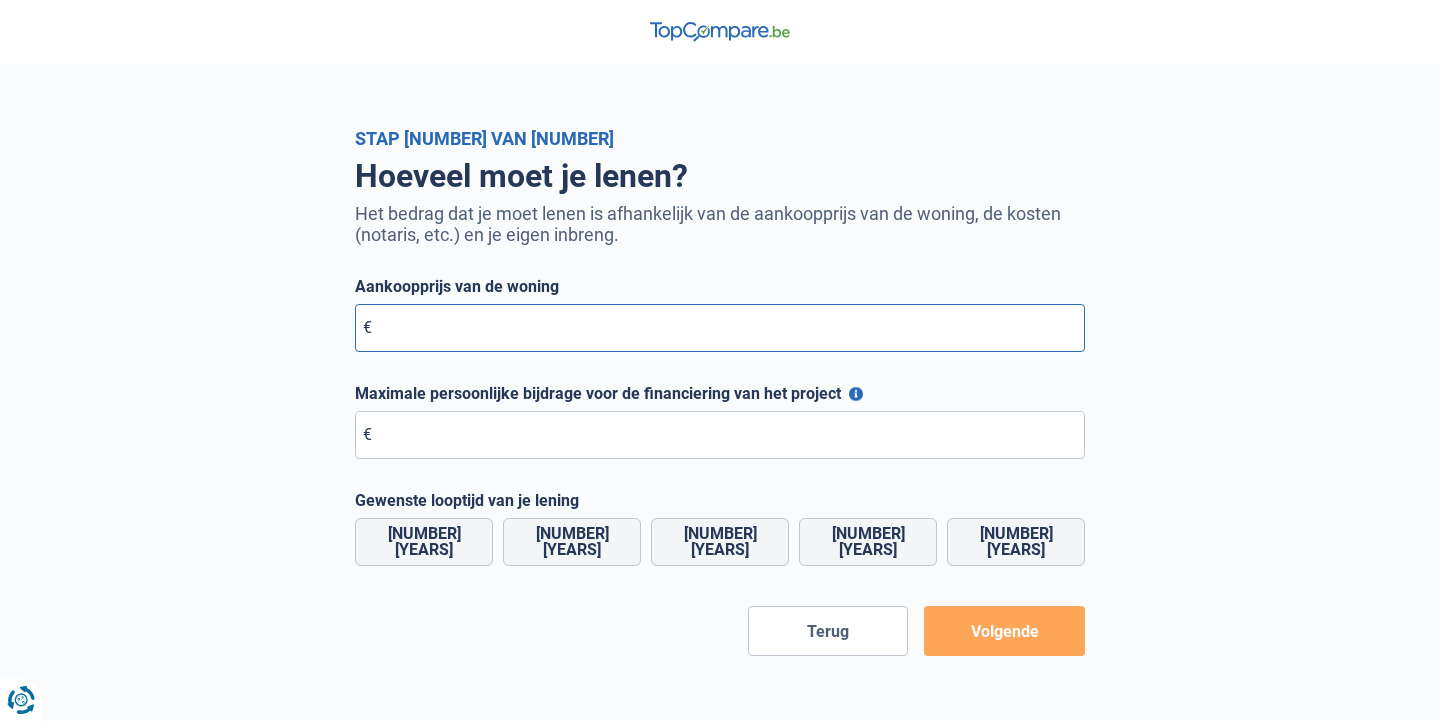 click on "Aankoopprijs van de woning" at bounding box center [720, 328] 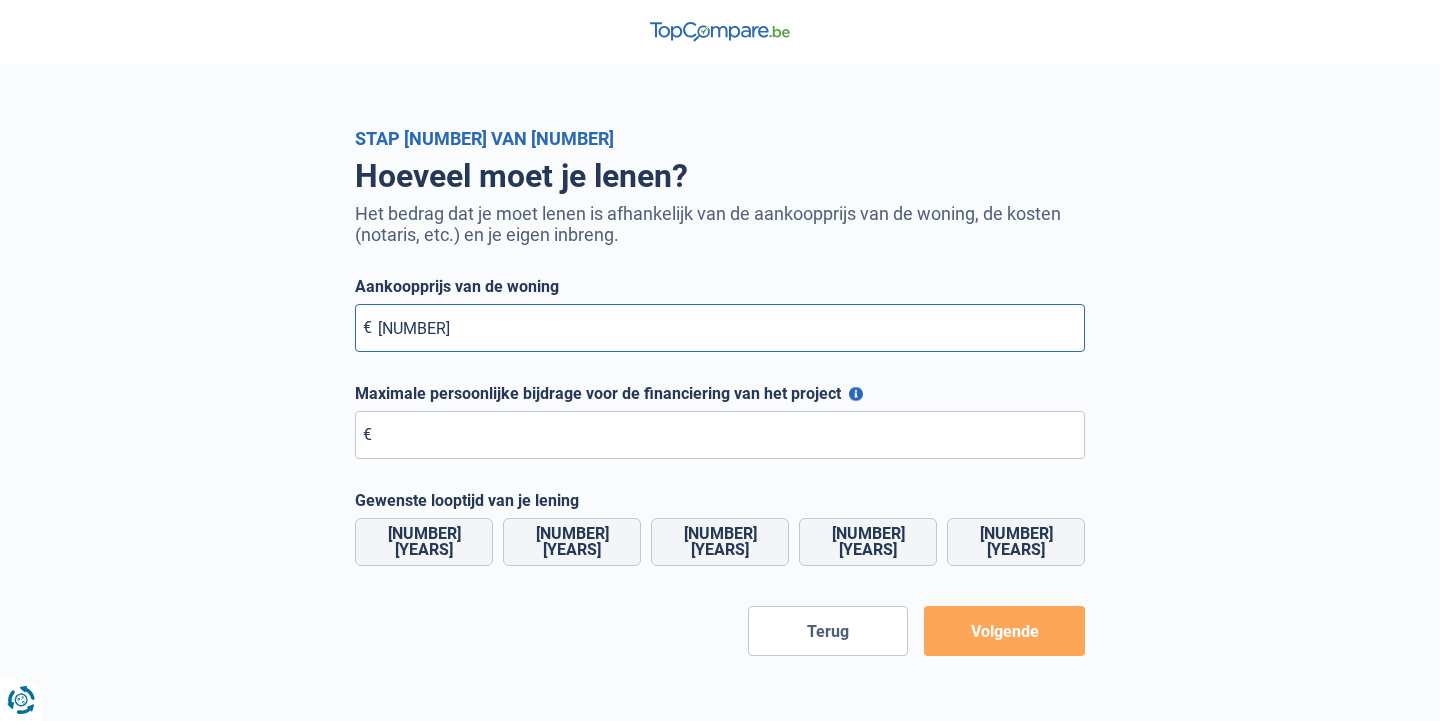 type on "349.000" 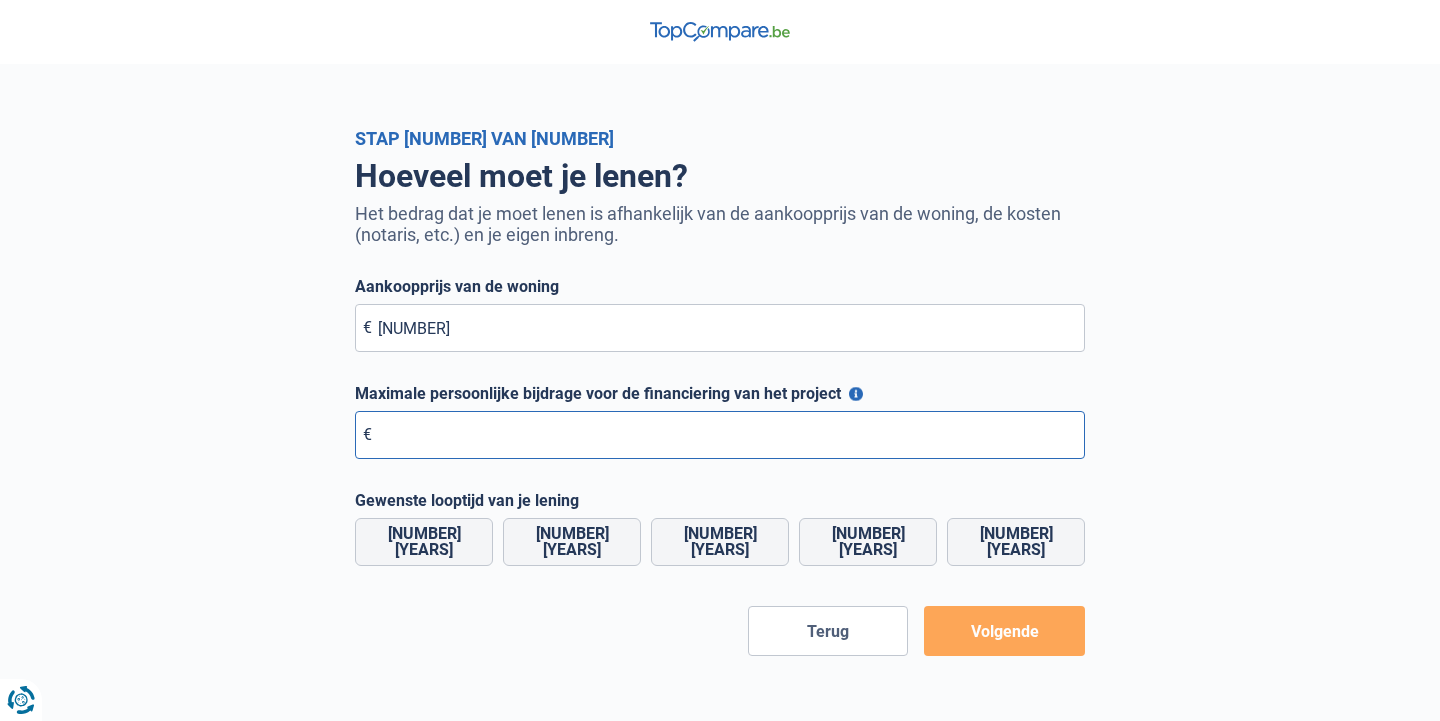 click on "Maximale persoonlijke bijdrage voor de financiering van het project" at bounding box center [720, 435] 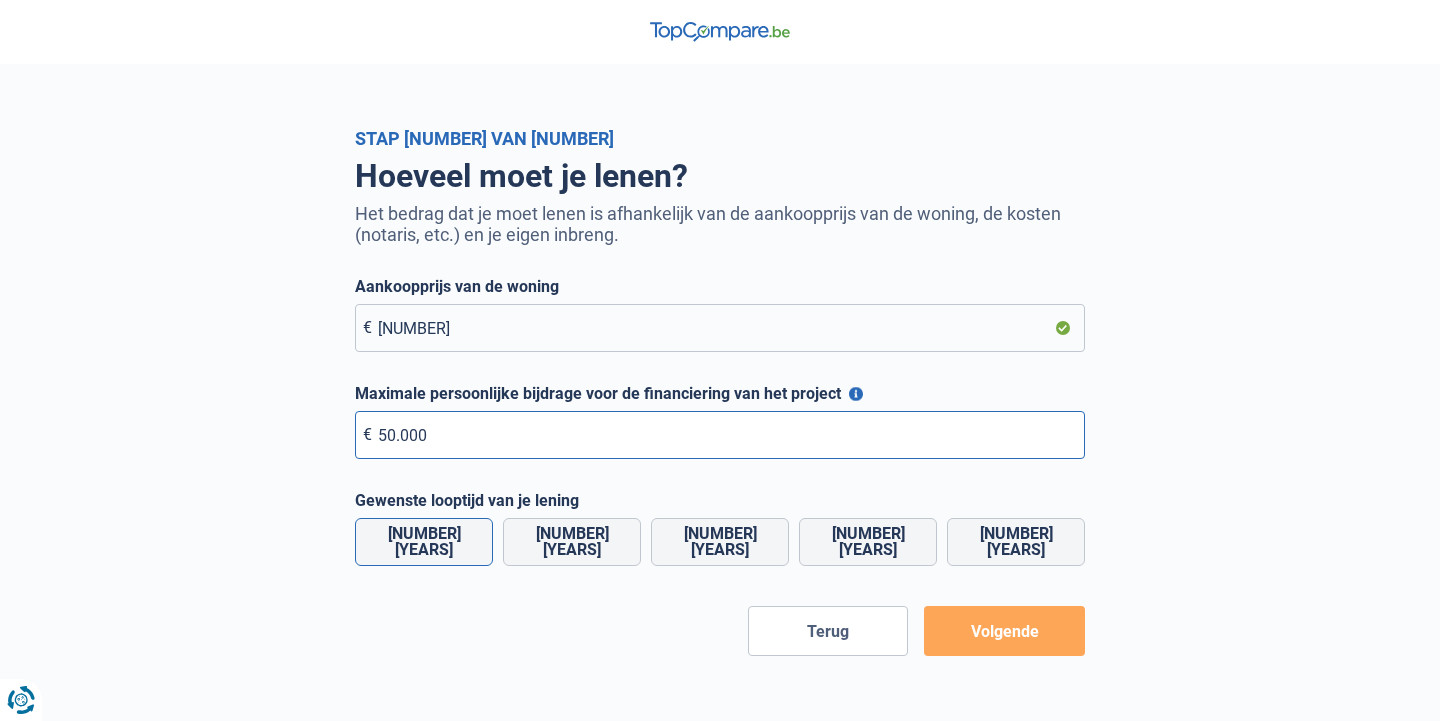 type on "50.000" 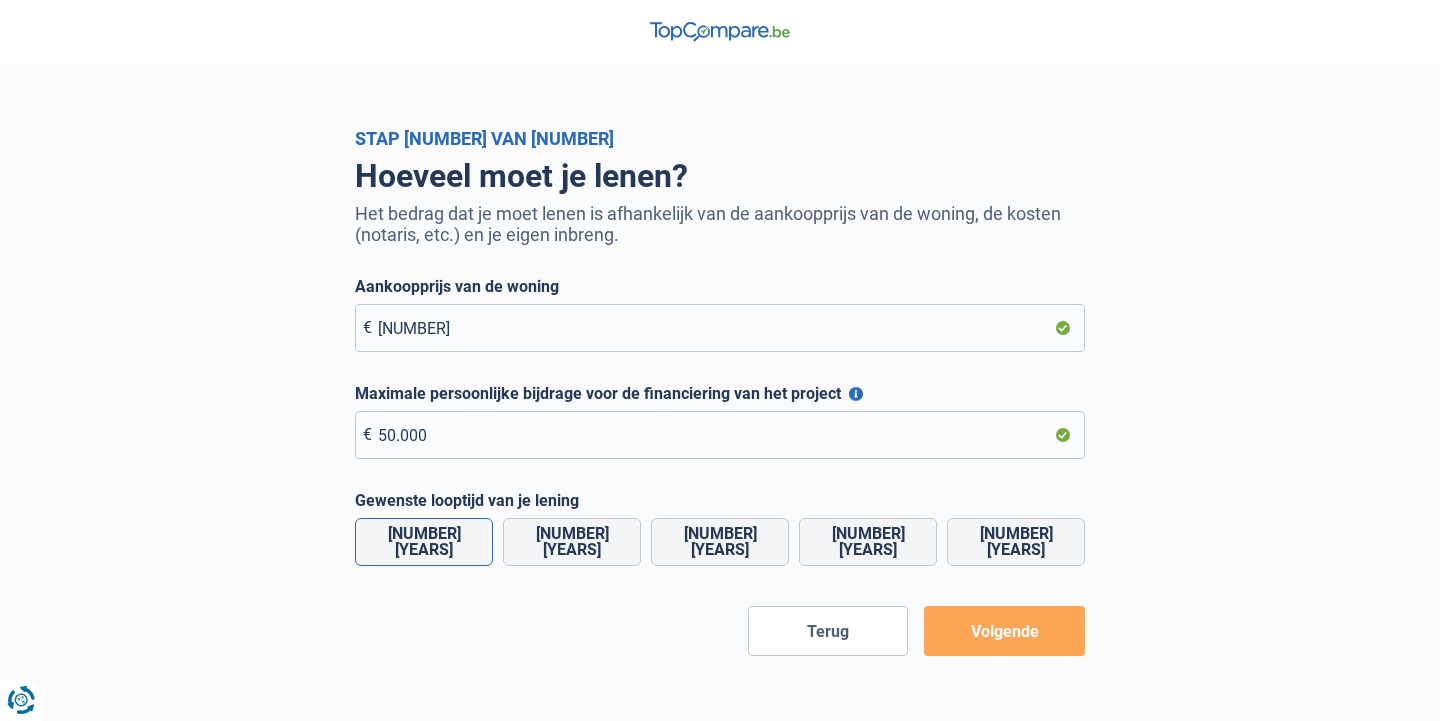 click on "10 jaren" at bounding box center (424, 542) 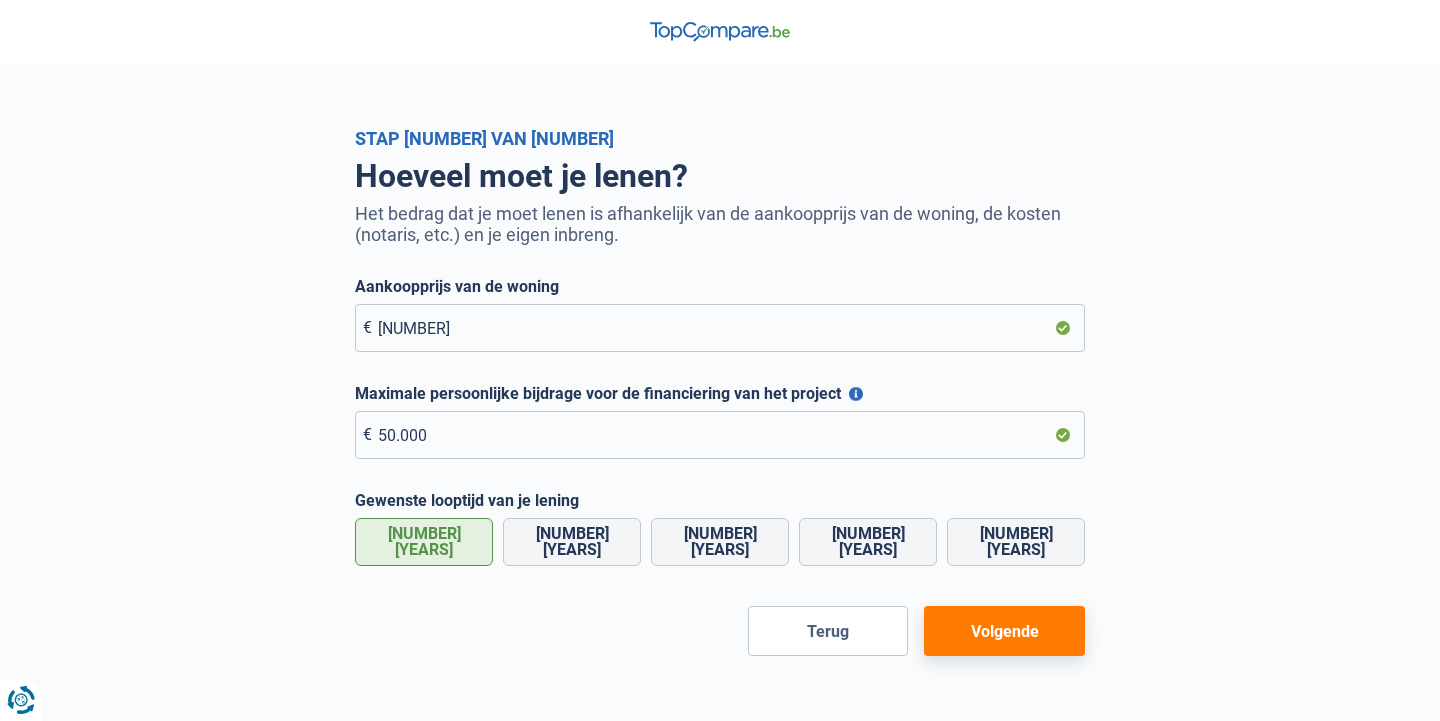 click on "Volgende" at bounding box center (1004, 631) 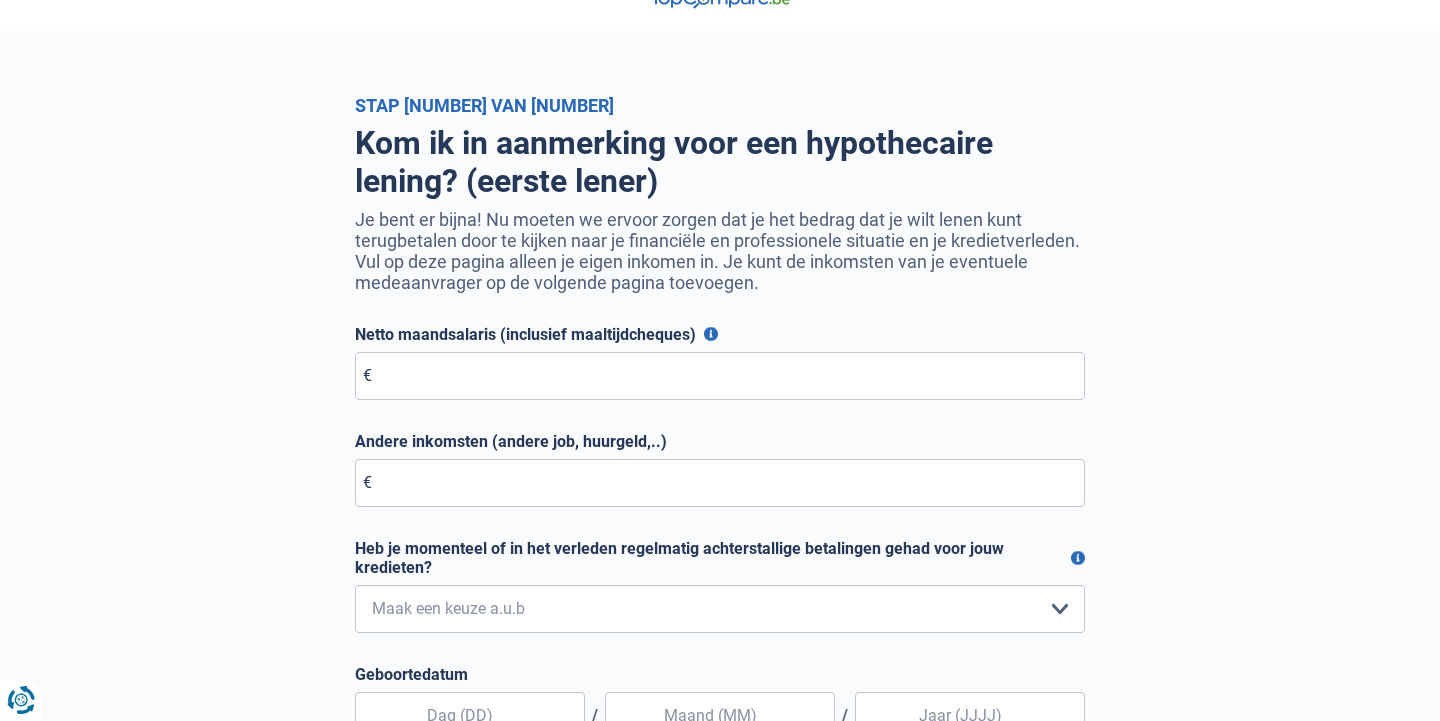 scroll, scrollTop: 40, scrollLeft: 0, axis: vertical 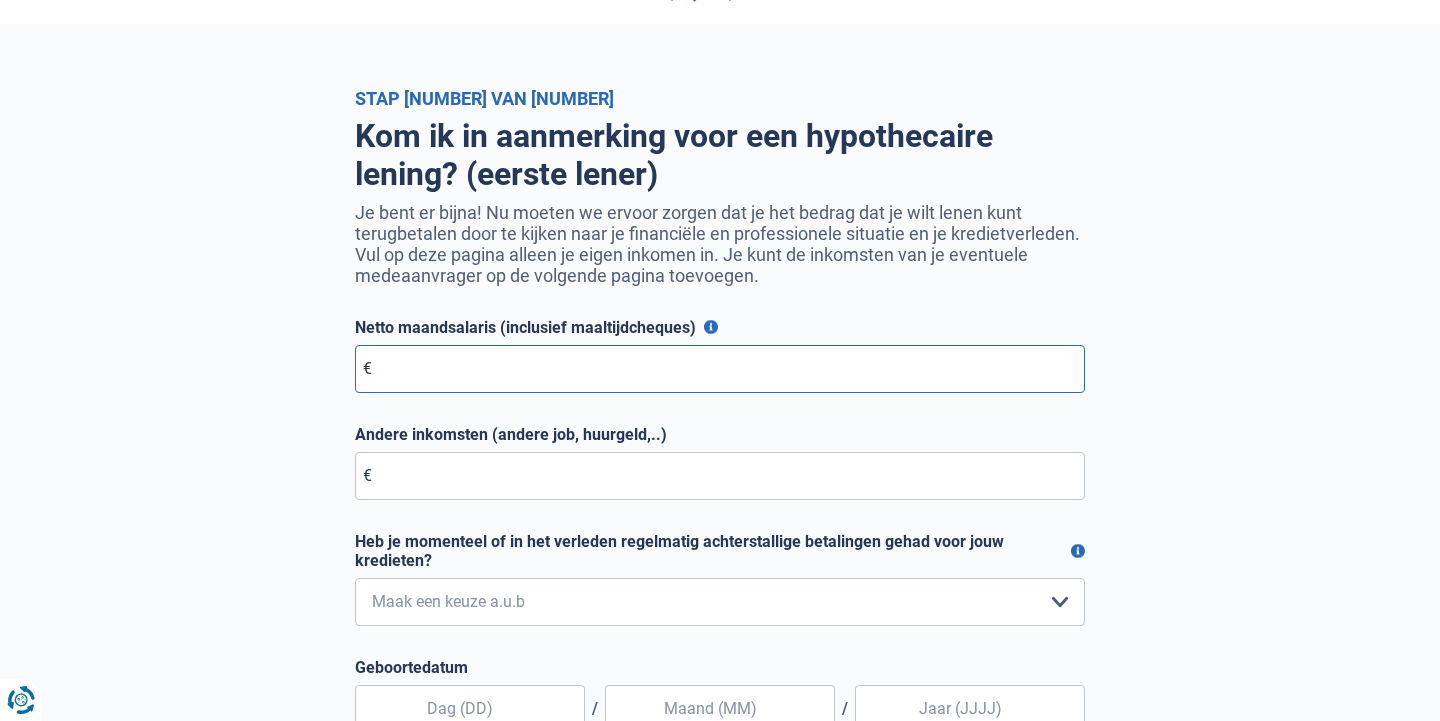 click on "Netto maandsalaris (inclusief maaltijdcheques)" at bounding box center (720, 369) 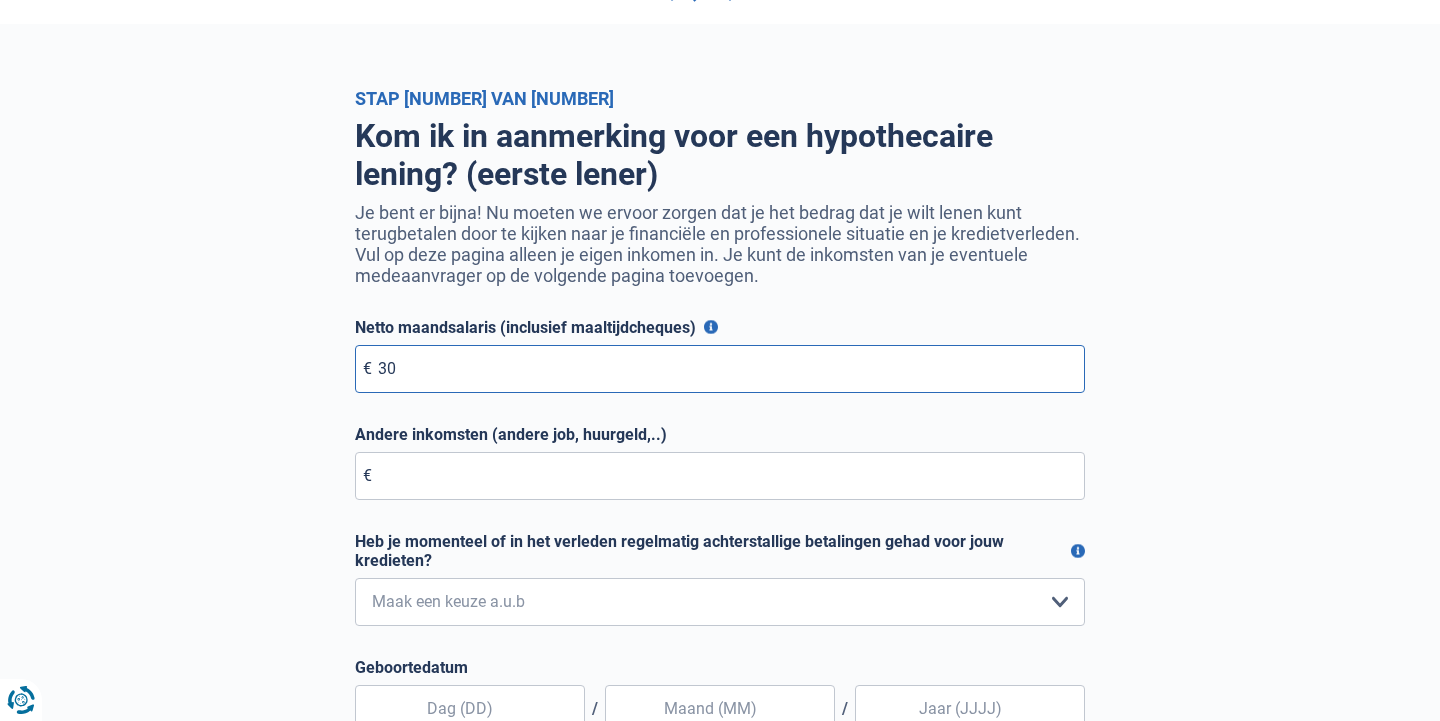type on "3" 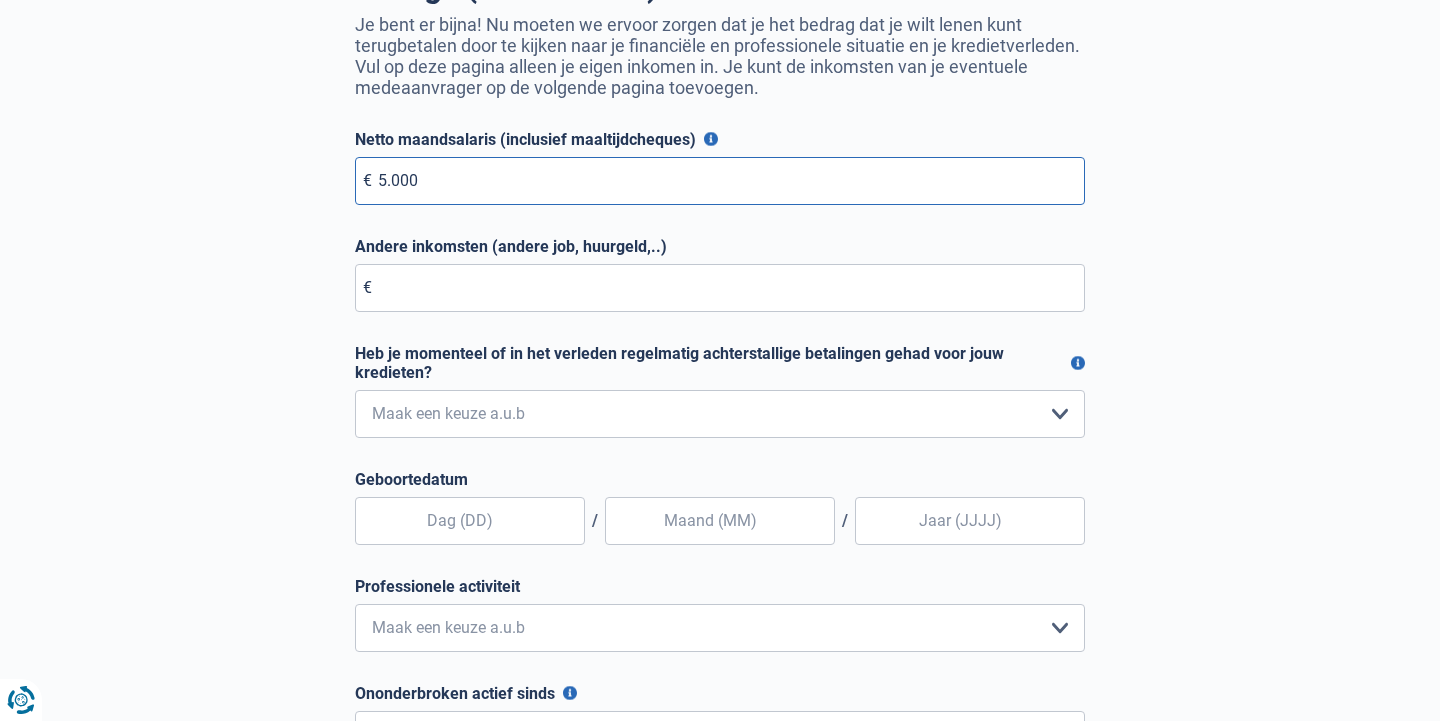 scroll, scrollTop: 236, scrollLeft: 0, axis: vertical 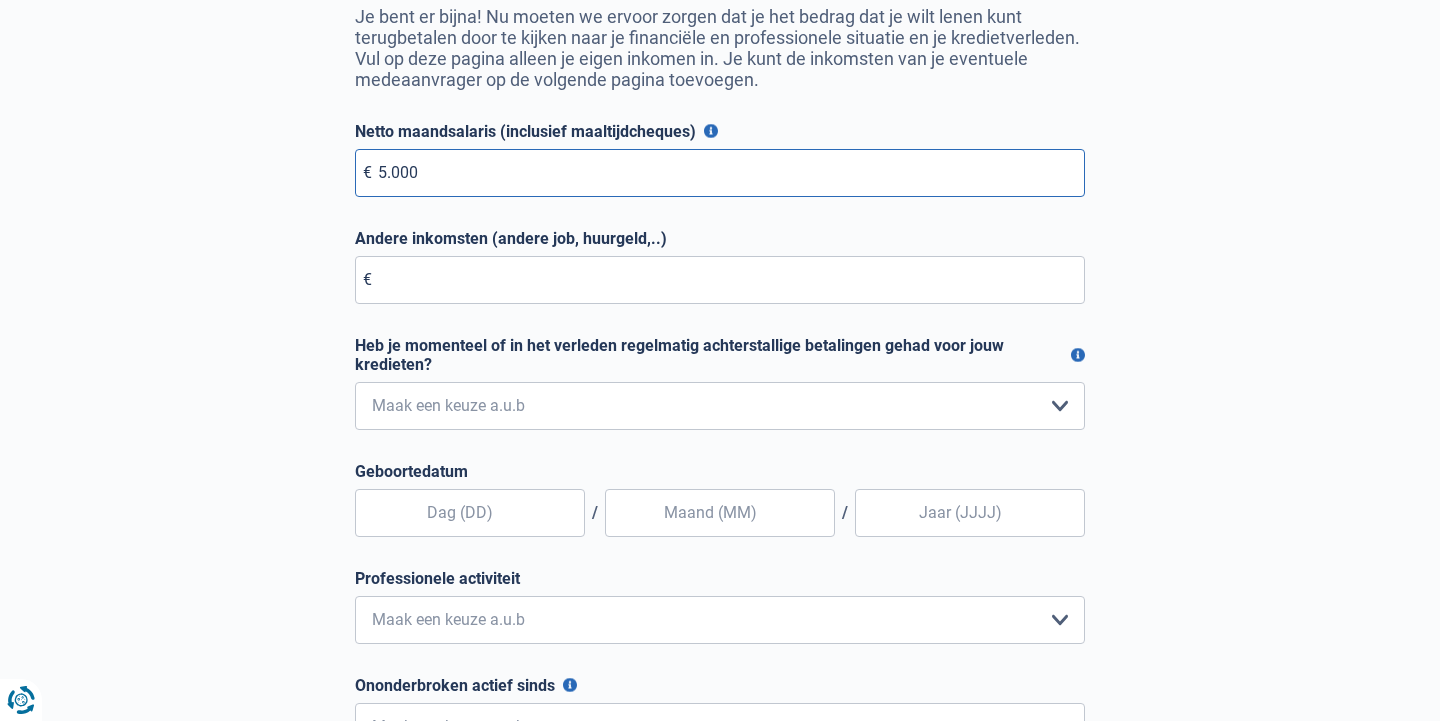 type on "5.000" 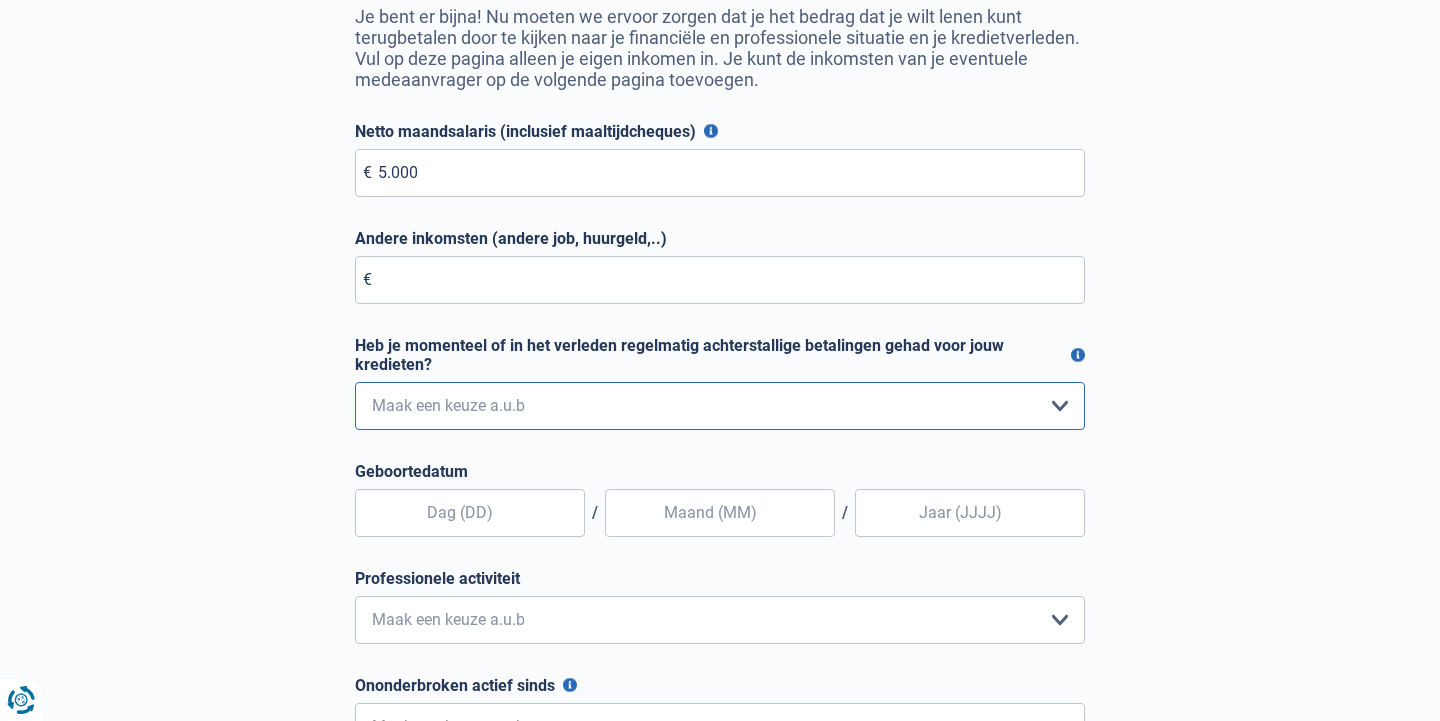 click on "Nee, nooit Ja, maar ik heb deze minder dan een jaar geleden afbetaald Ja, maar het is al meer dan een jaar geleden dat ik mijn achterstallige betalingen heb afbetaald Ja, ik heb nog geen terugbetalingen gedaan
Maak een keuze a.u.b" at bounding box center [720, 406] 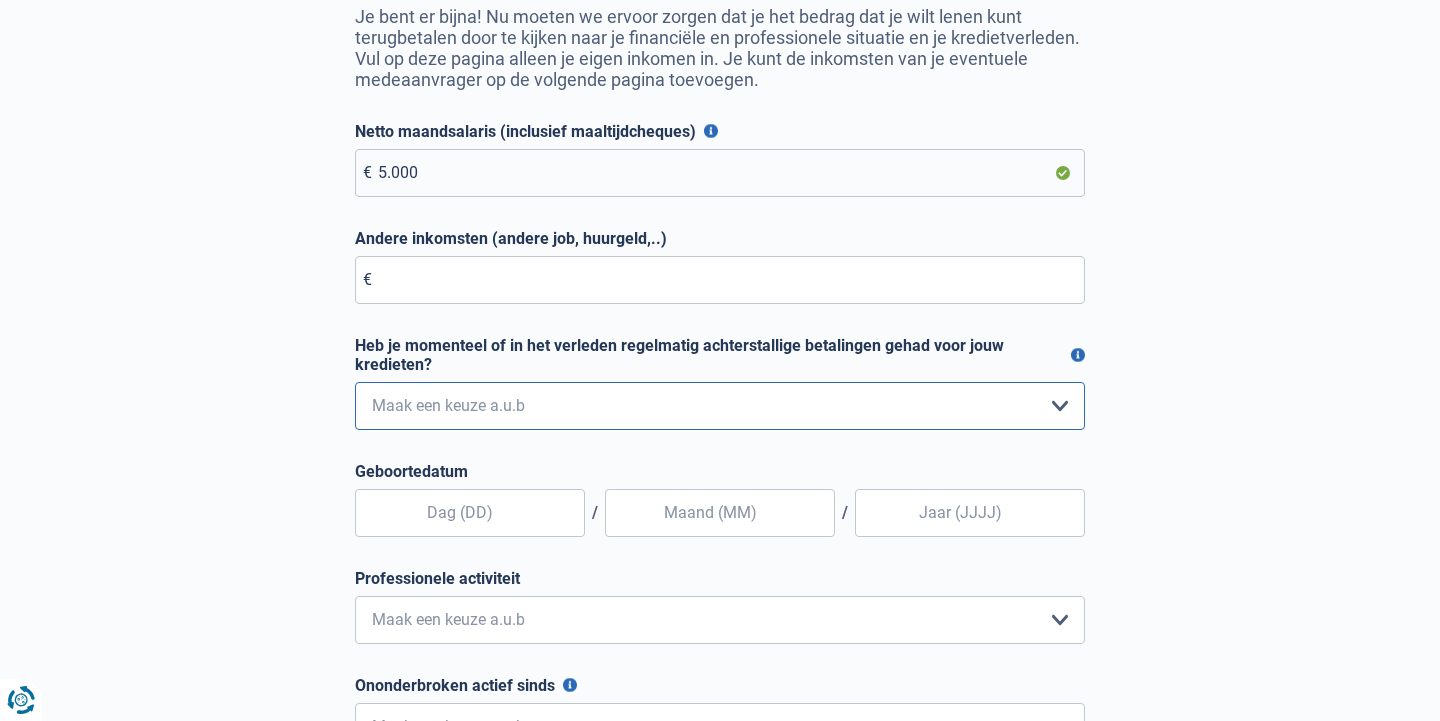 select on "0" 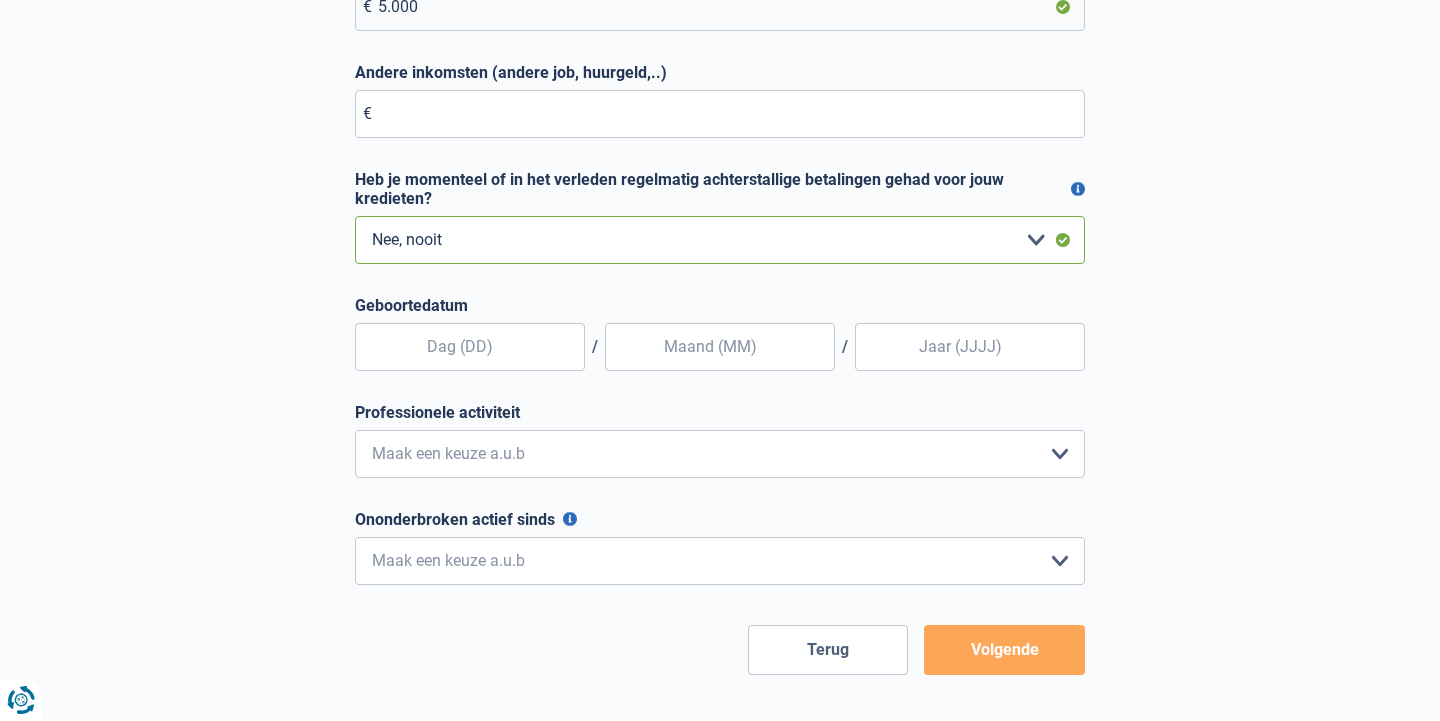 scroll, scrollTop: 480, scrollLeft: 0, axis: vertical 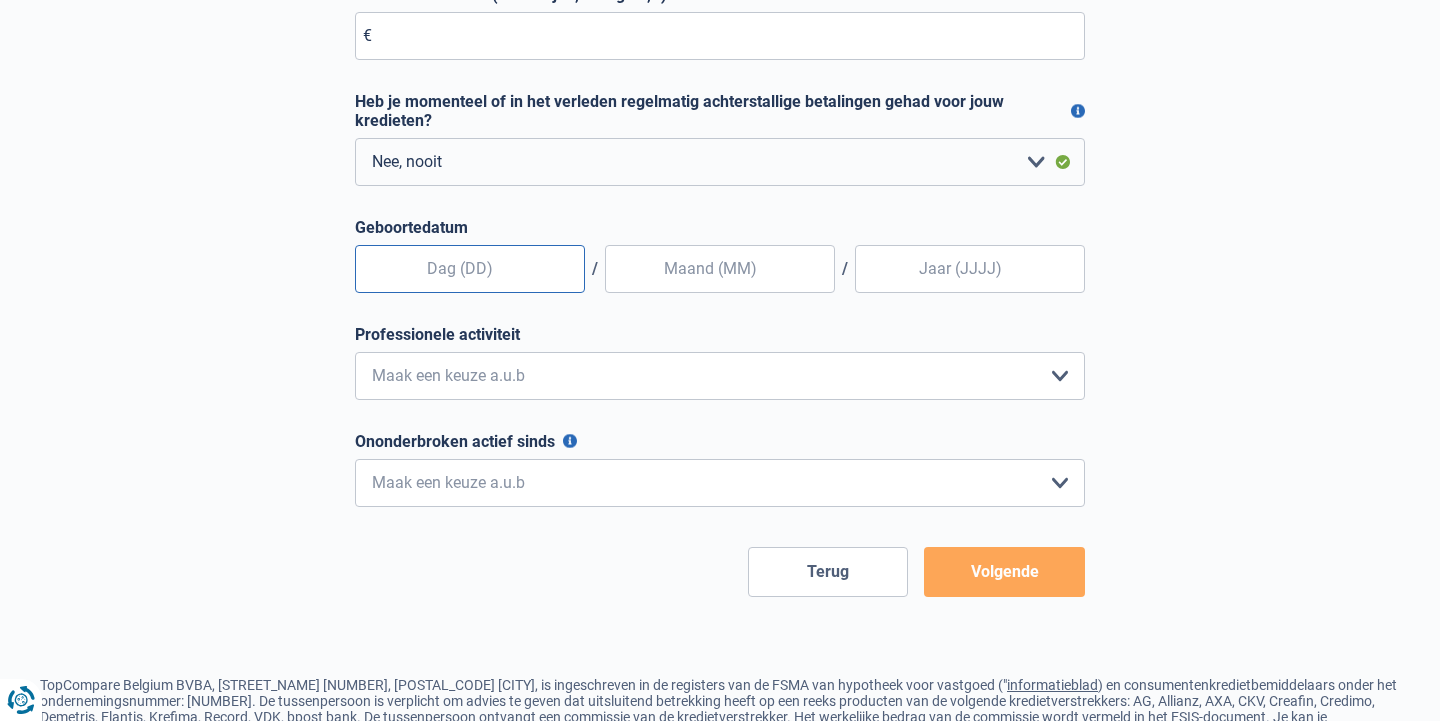 click at bounding box center (470, 269) 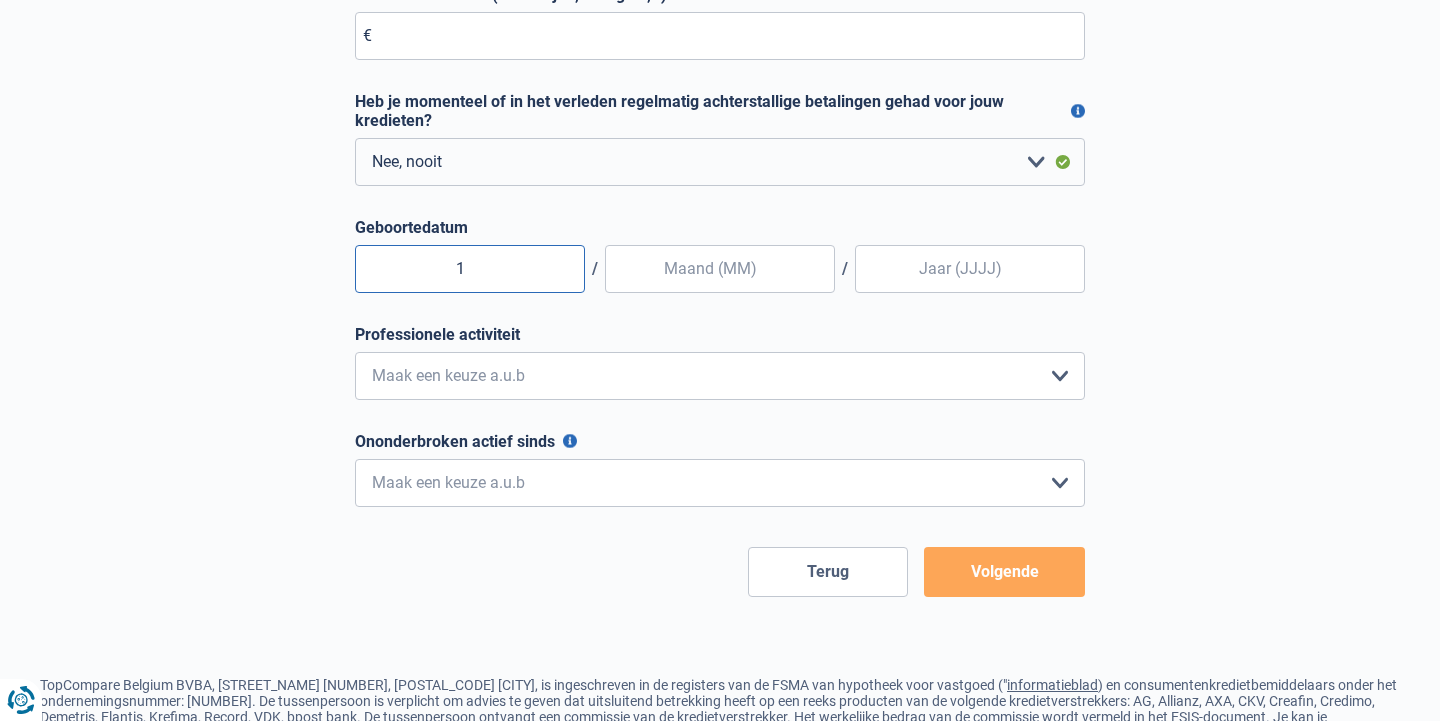 type on "12" 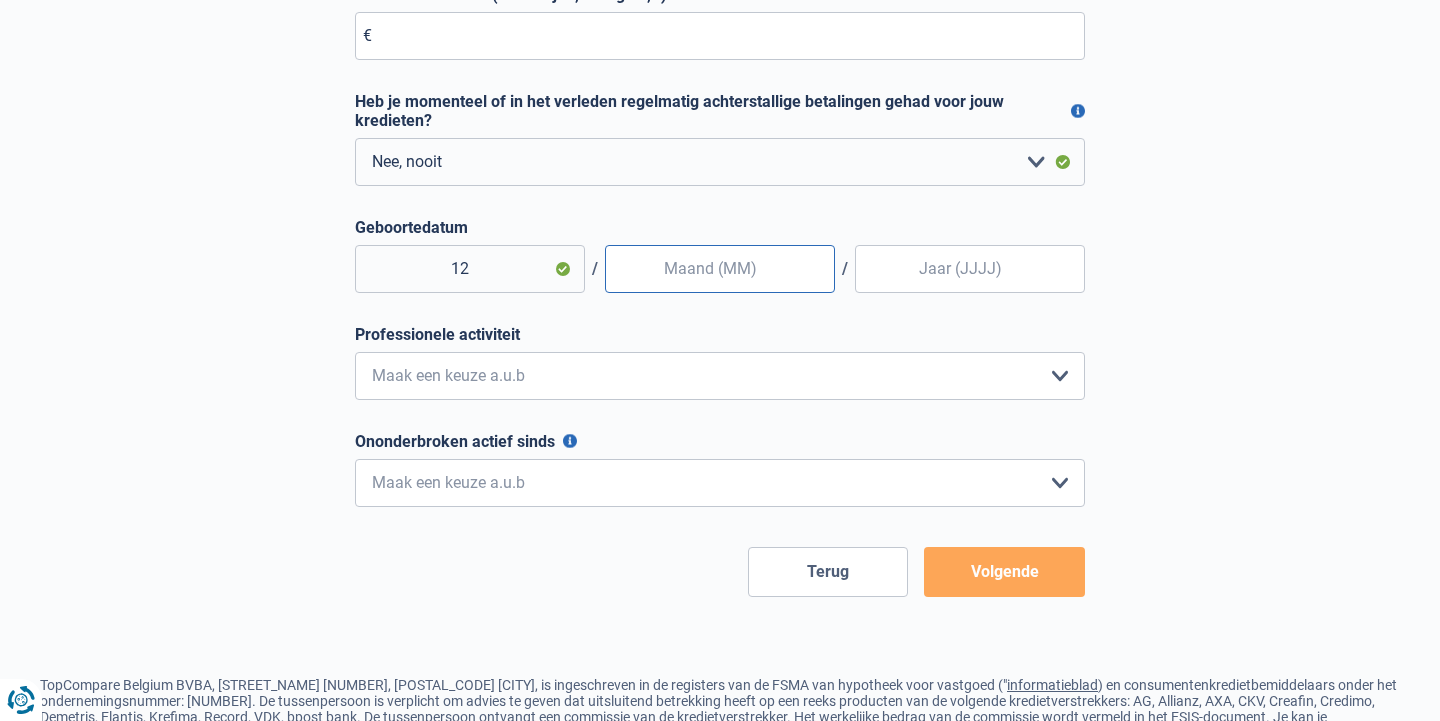 click at bounding box center (720, 269) 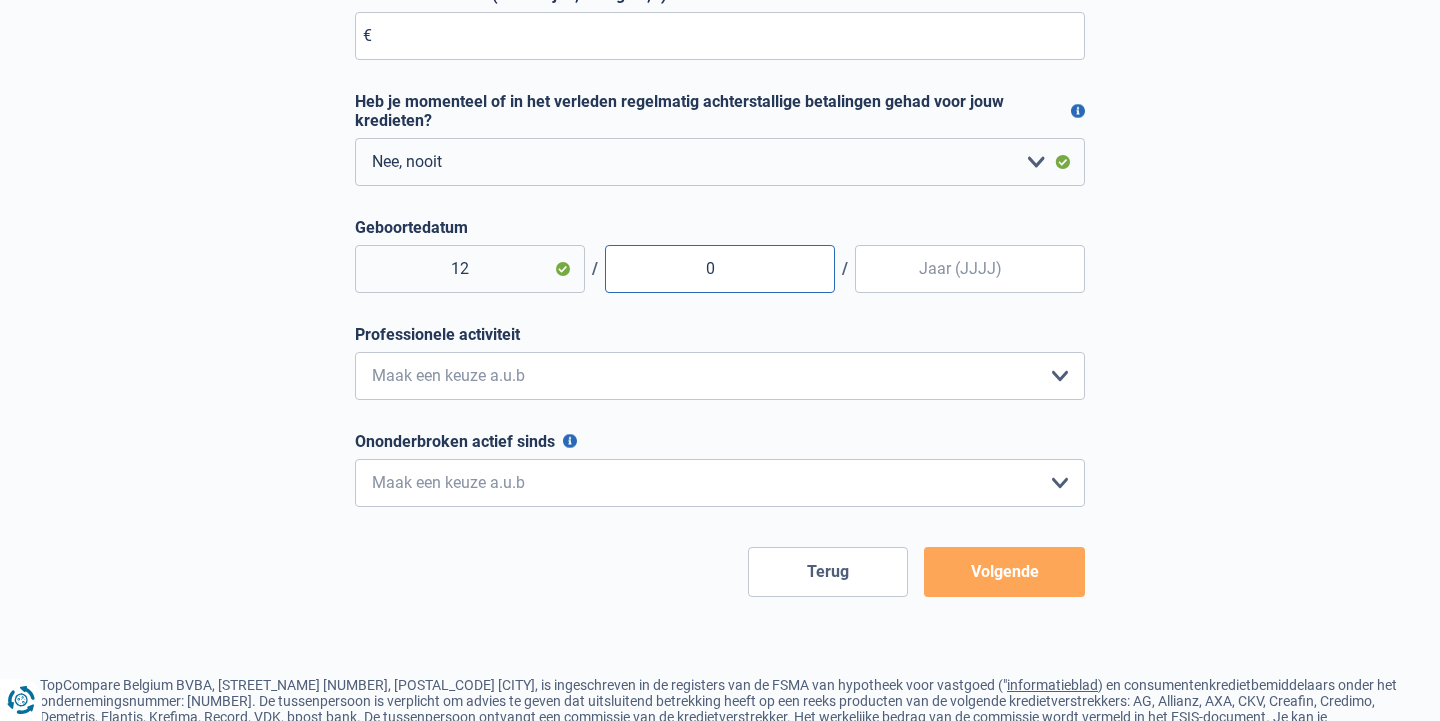 type on "05" 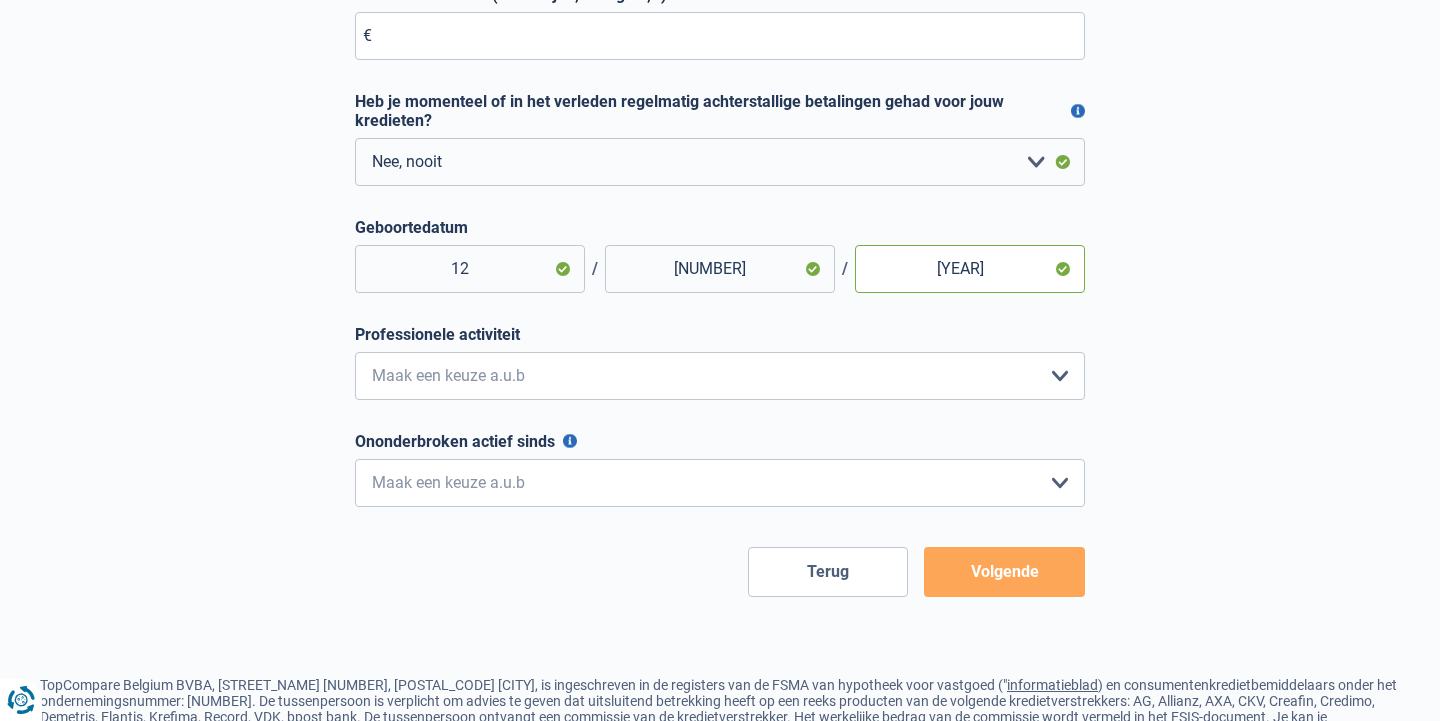 type on "1968" 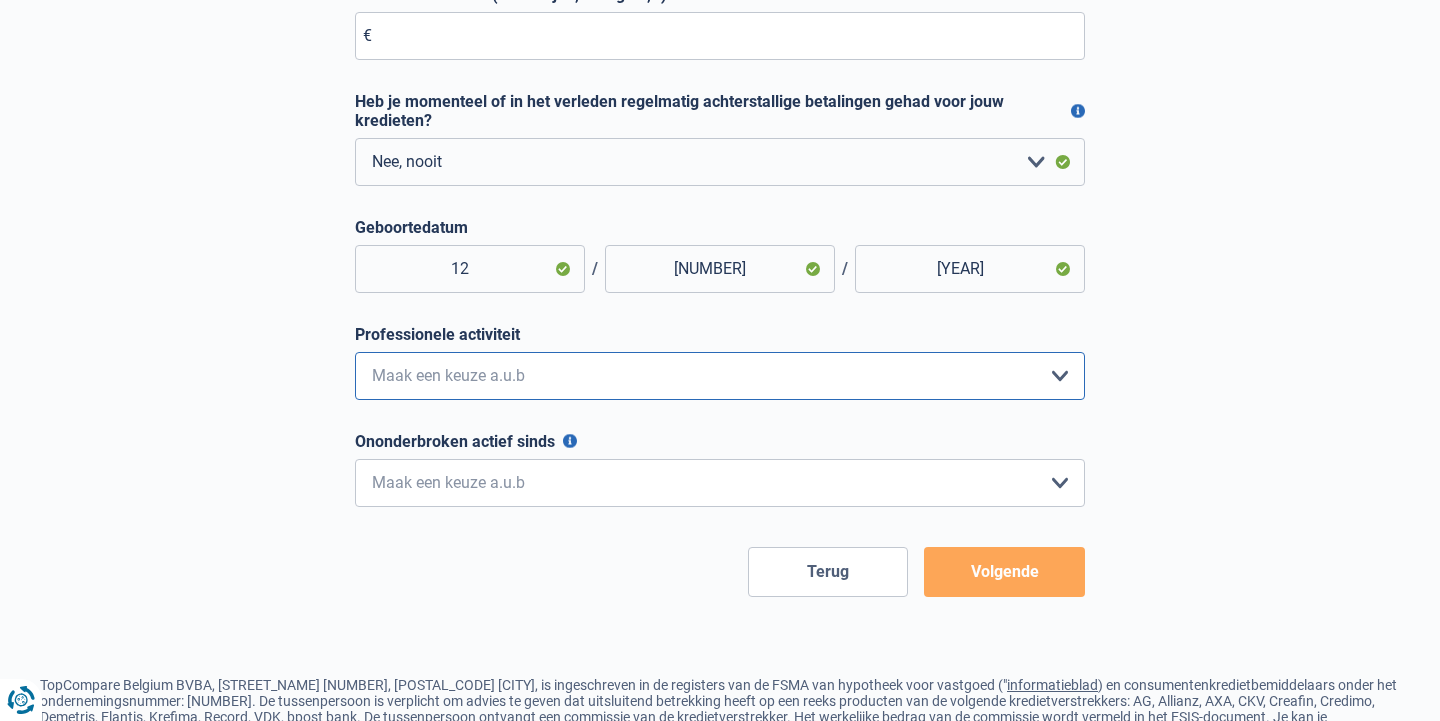 click on "Bediende Arbeider Ambtenaar Zelfstandige Bedrijfsleider Gepensioneerde Vrij beroep Werkloos Blijvend invalide Tijdelijke Mutualiteit Maatschappij Student Rentenier Zonder beroep
Maak een keuze a.u.b" at bounding box center (720, 376) 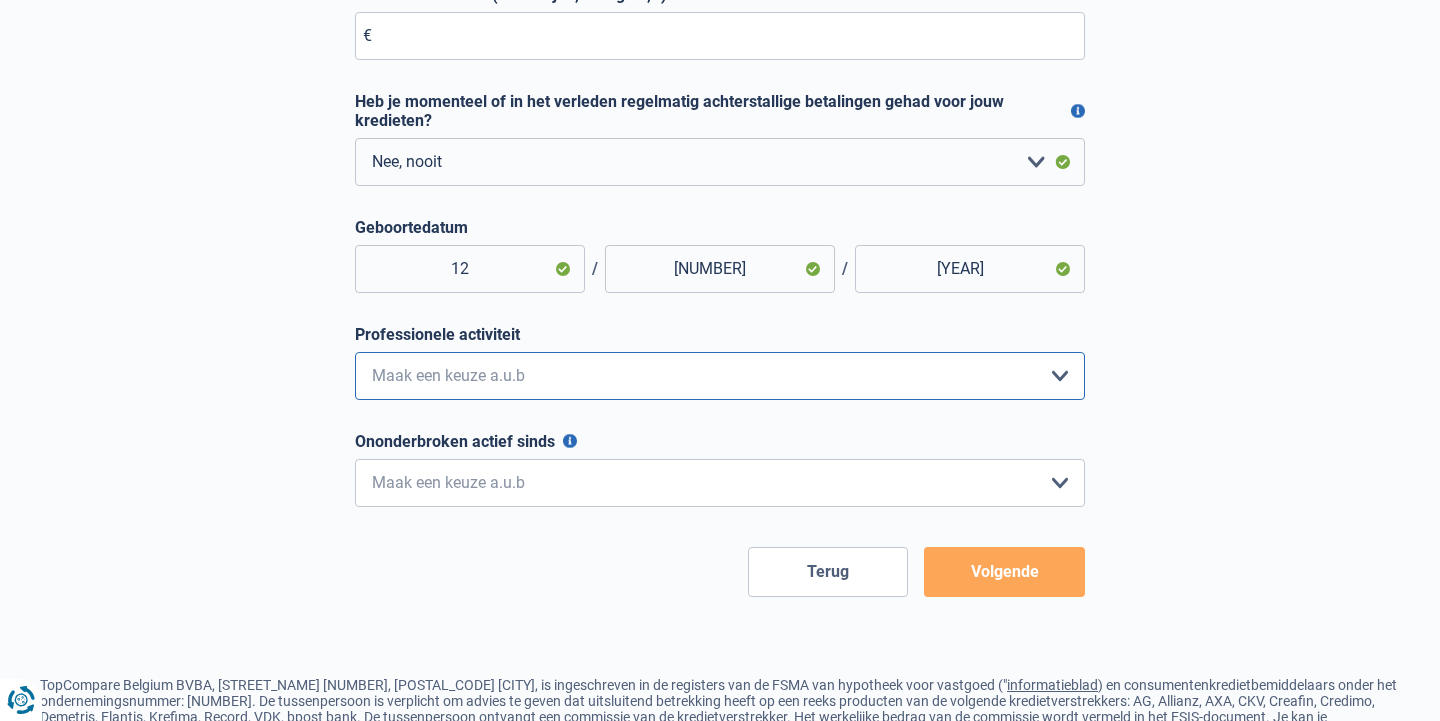 select on "independent" 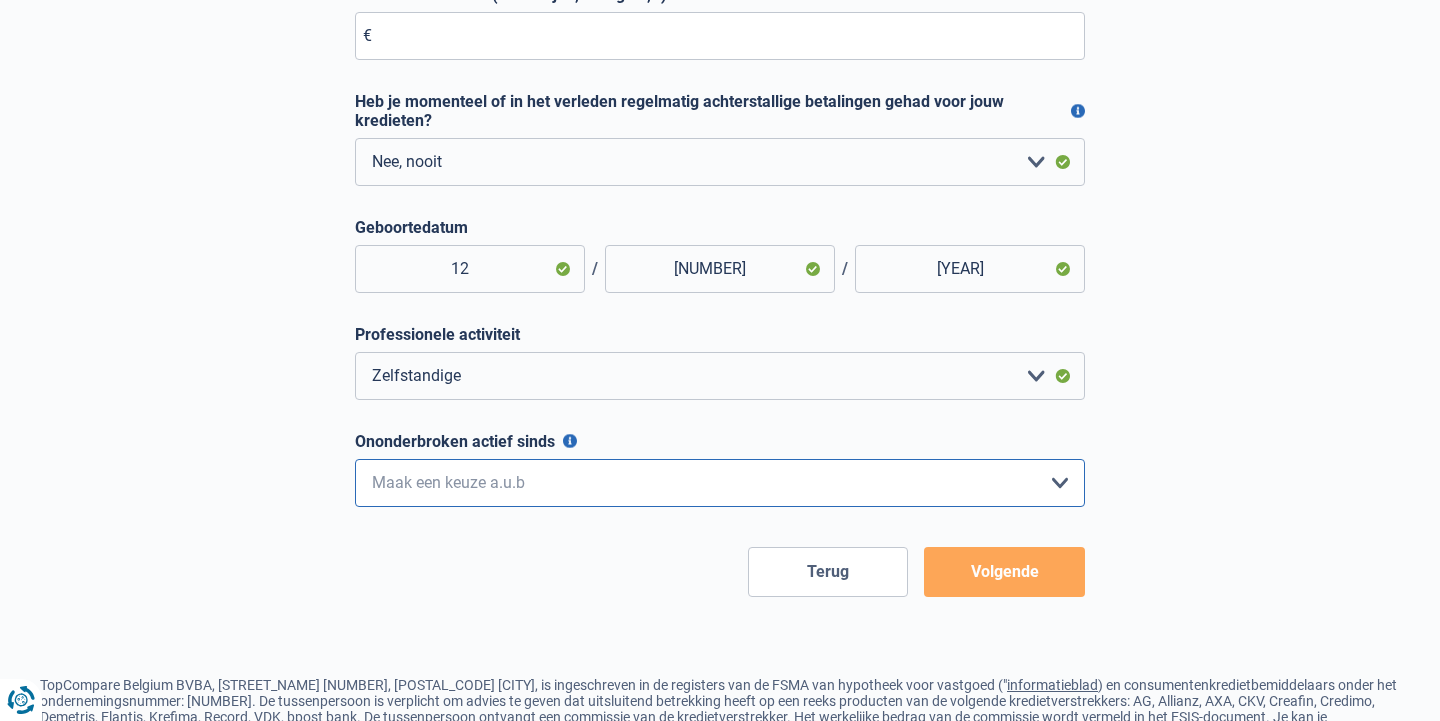 click on "< 6 maanden 6 - 12 maanden 12 - 24 maanden 24 - 36 maanden > 36 maanden
Maak een keuze a.u.b" at bounding box center [720, 483] 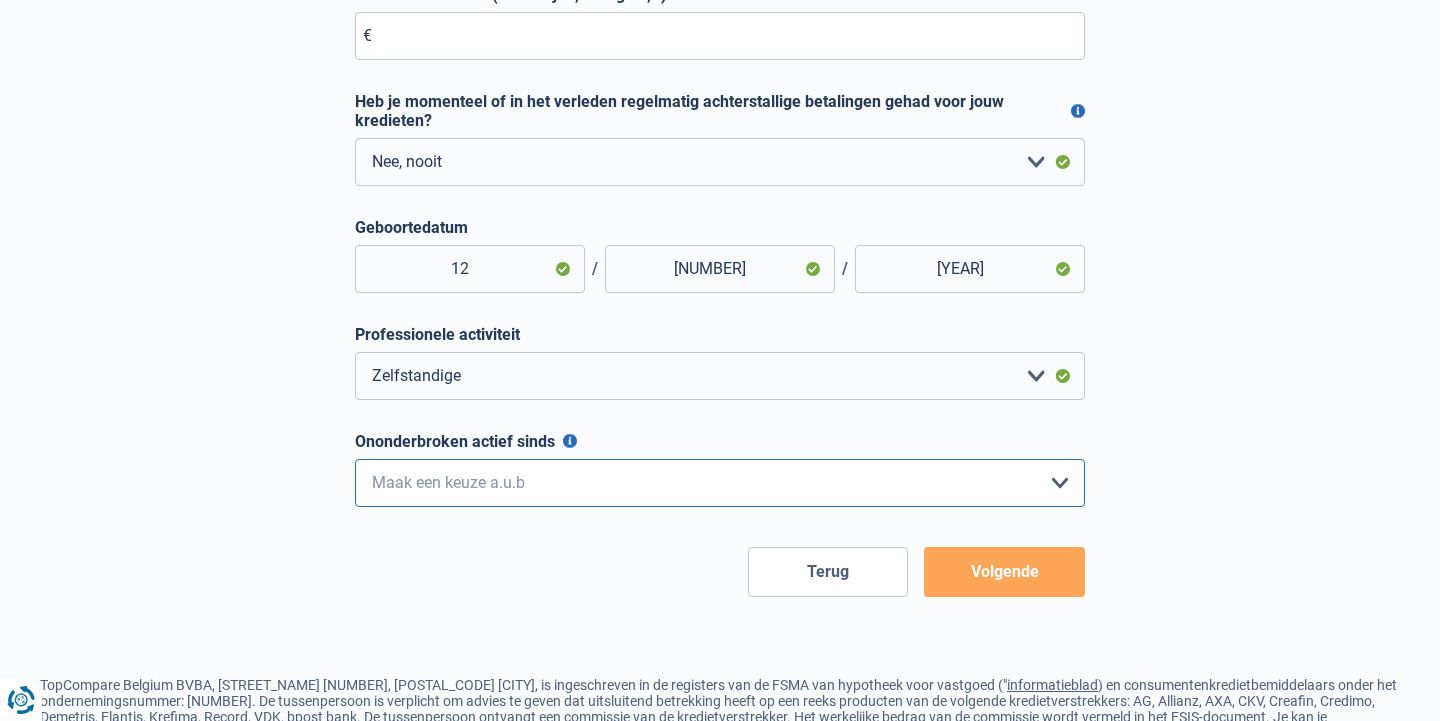 select on "more36" 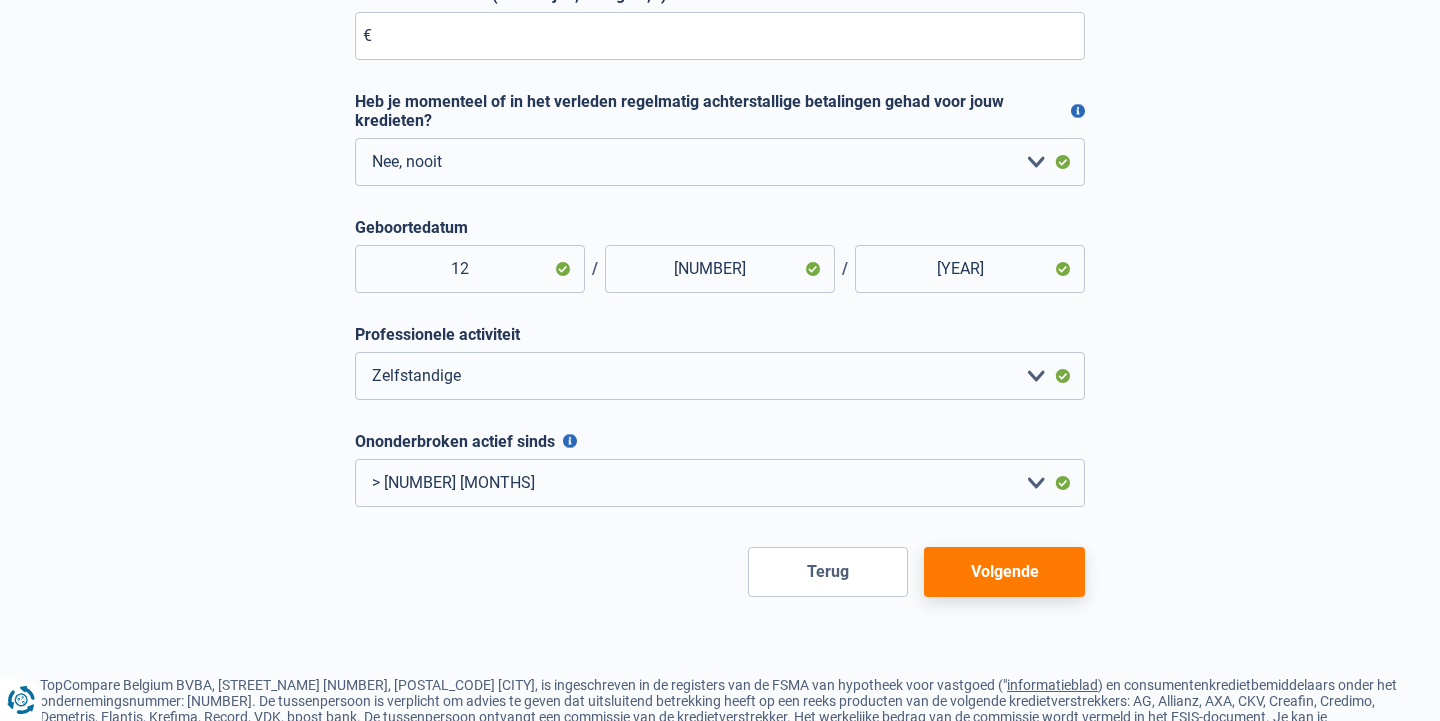 click on "Volgende" at bounding box center (1004, 572) 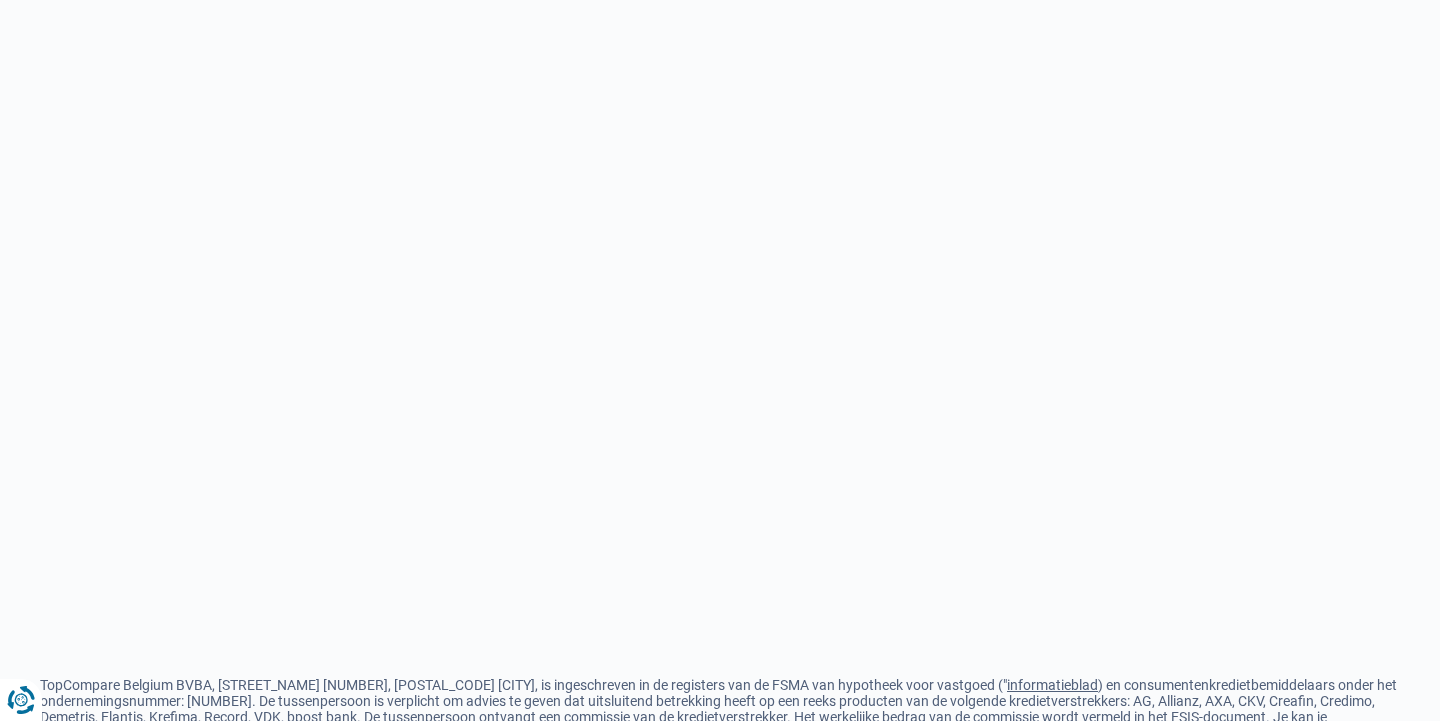 scroll, scrollTop: 0, scrollLeft: 0, axis: both 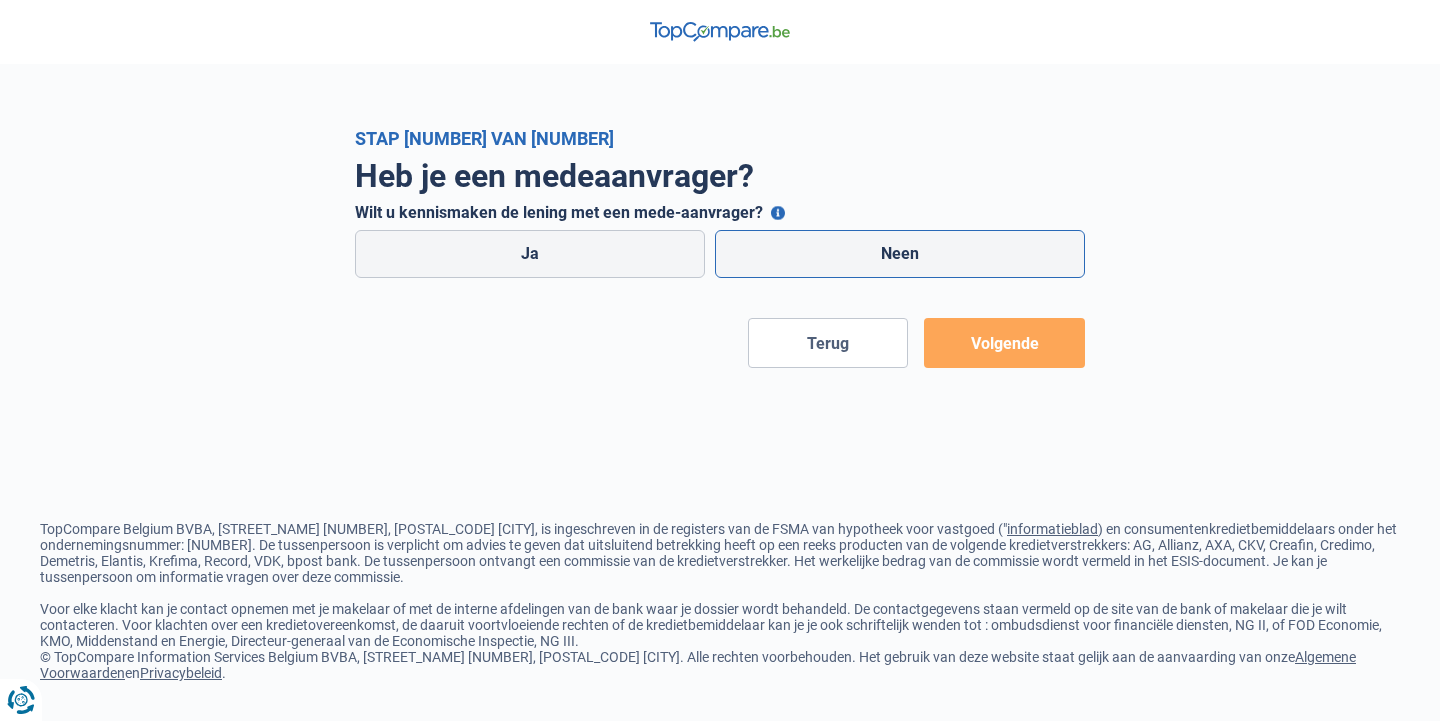 click on "Neen" at bounding box center (900, 254) 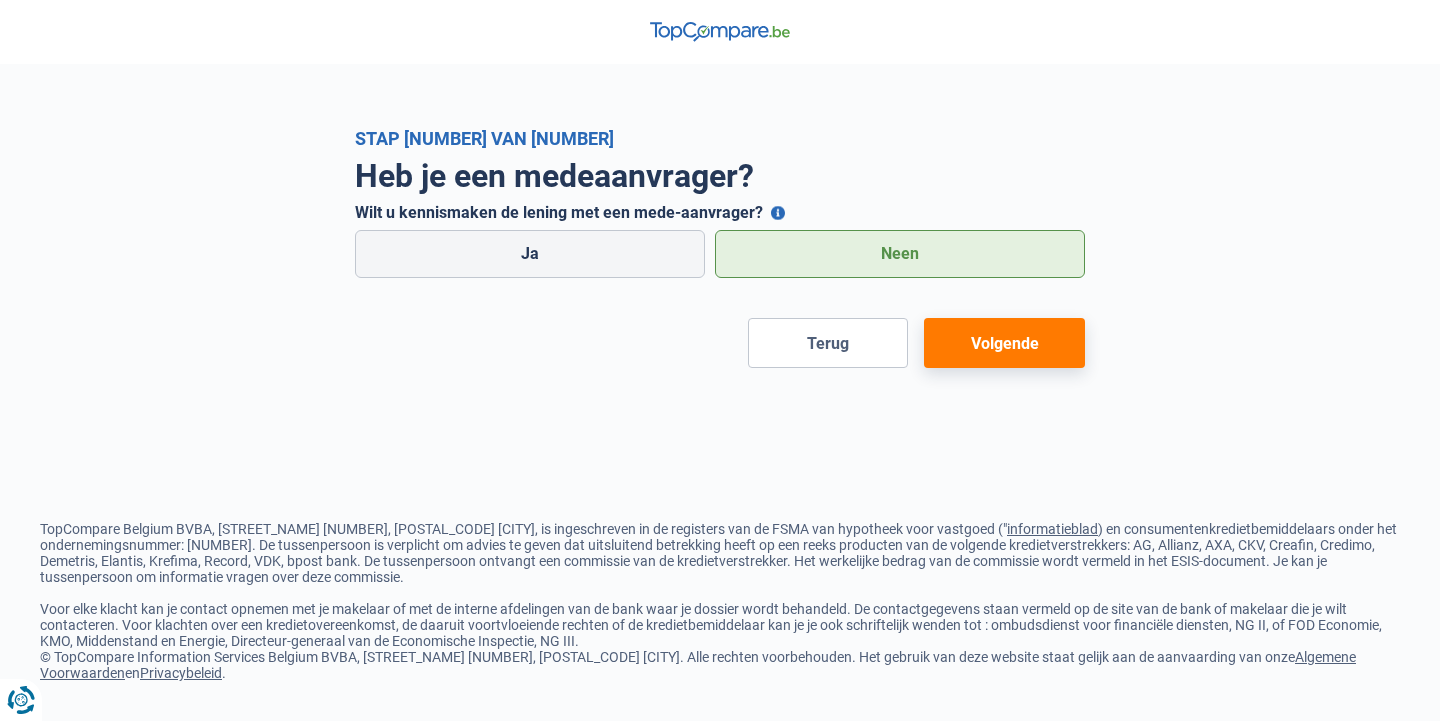 click on "Volgende" at bounding box center (1004, 343) 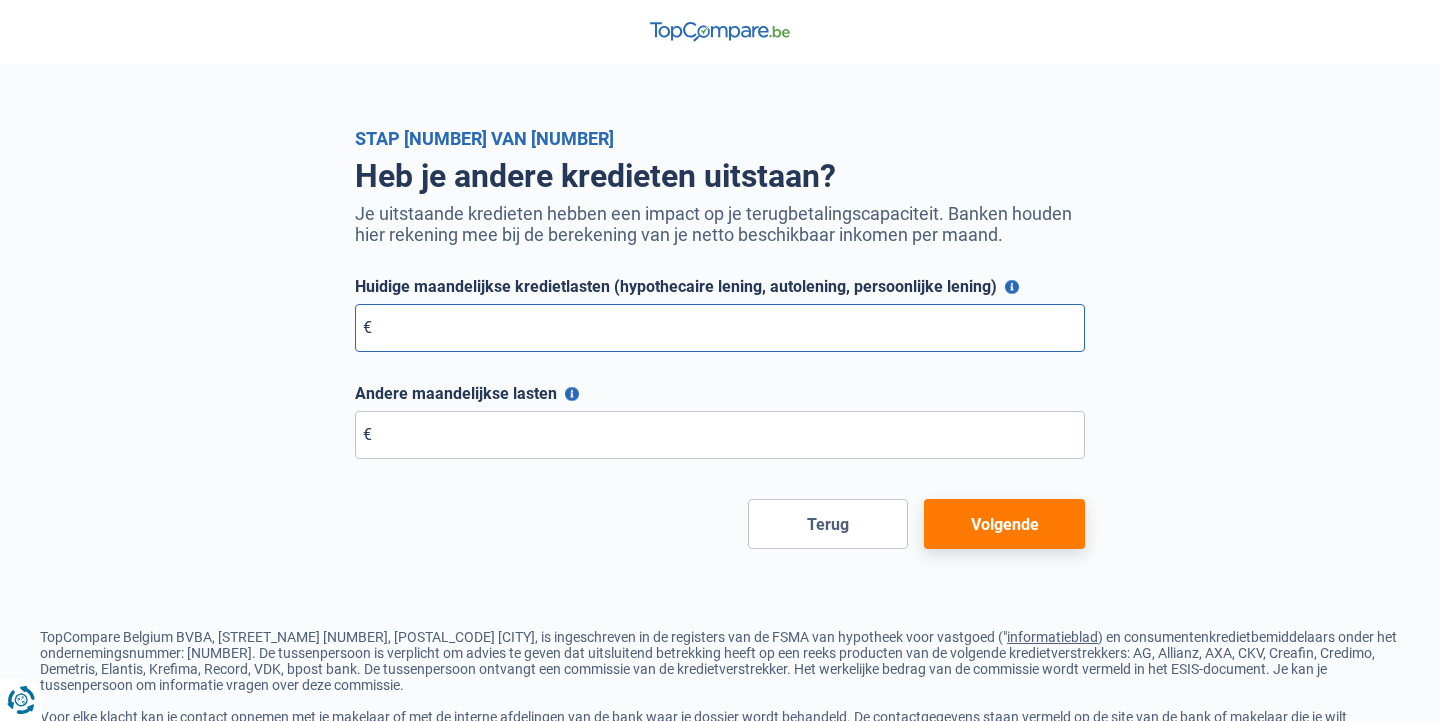 click on "Huidige maandelijkse kredietlasten (hypothecaire lening, autolening, persoonlijke lening)" at bounding box center [720, 328] 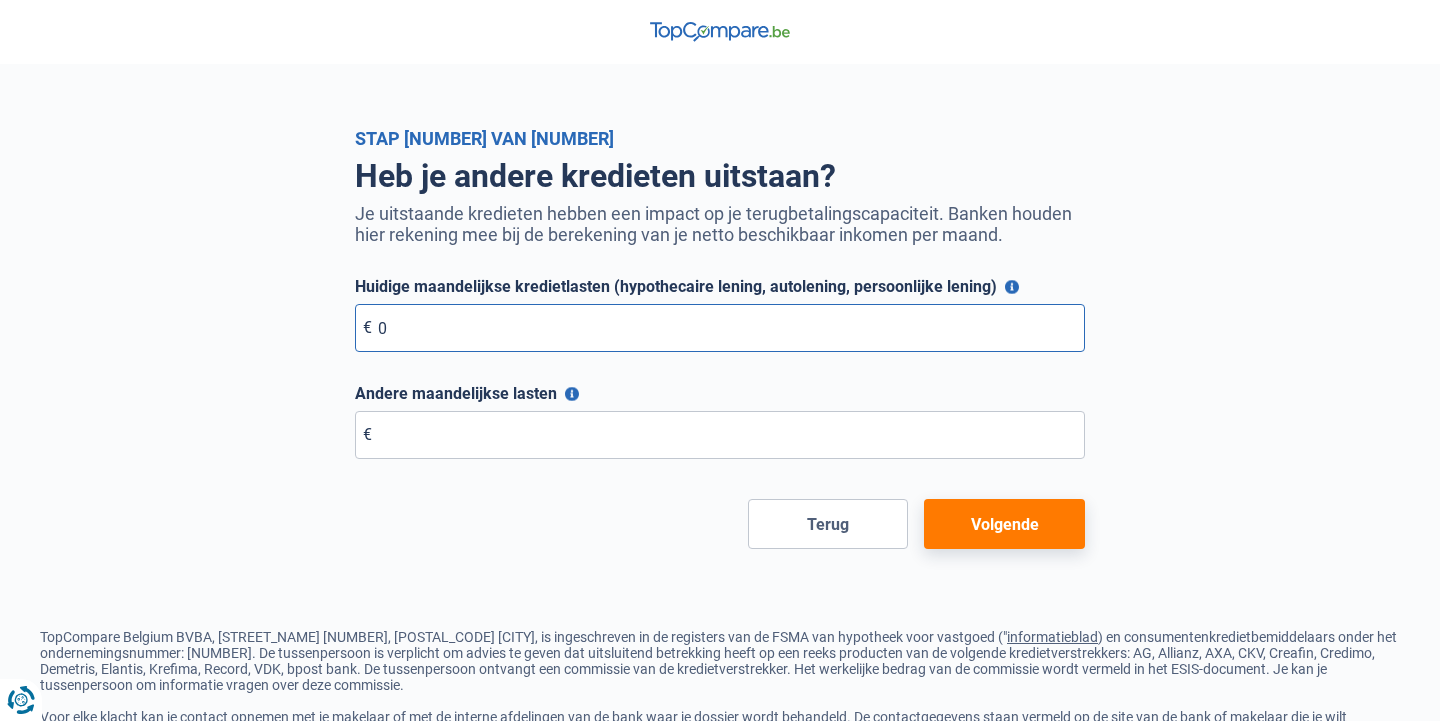 type on "0" 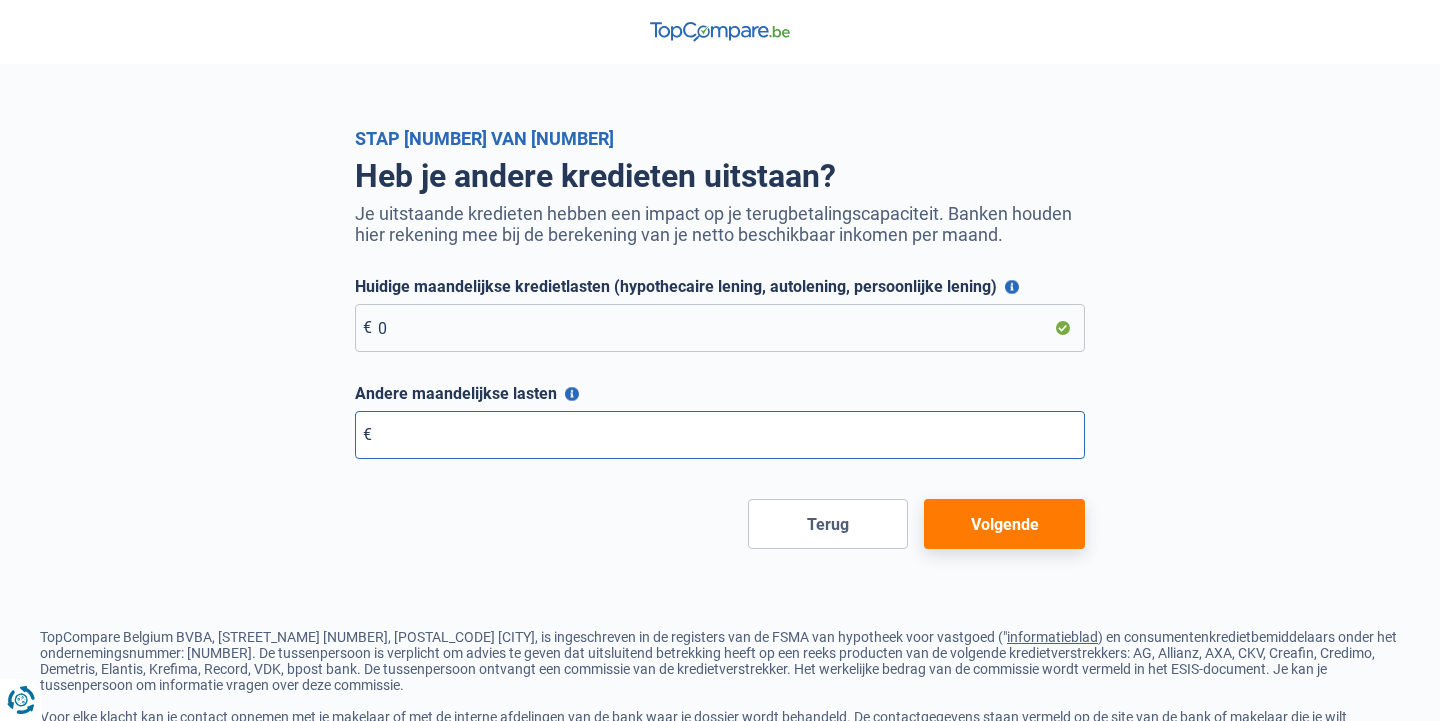 click on "Andere maandelijkse lasten" at bounding box center (720, 435) 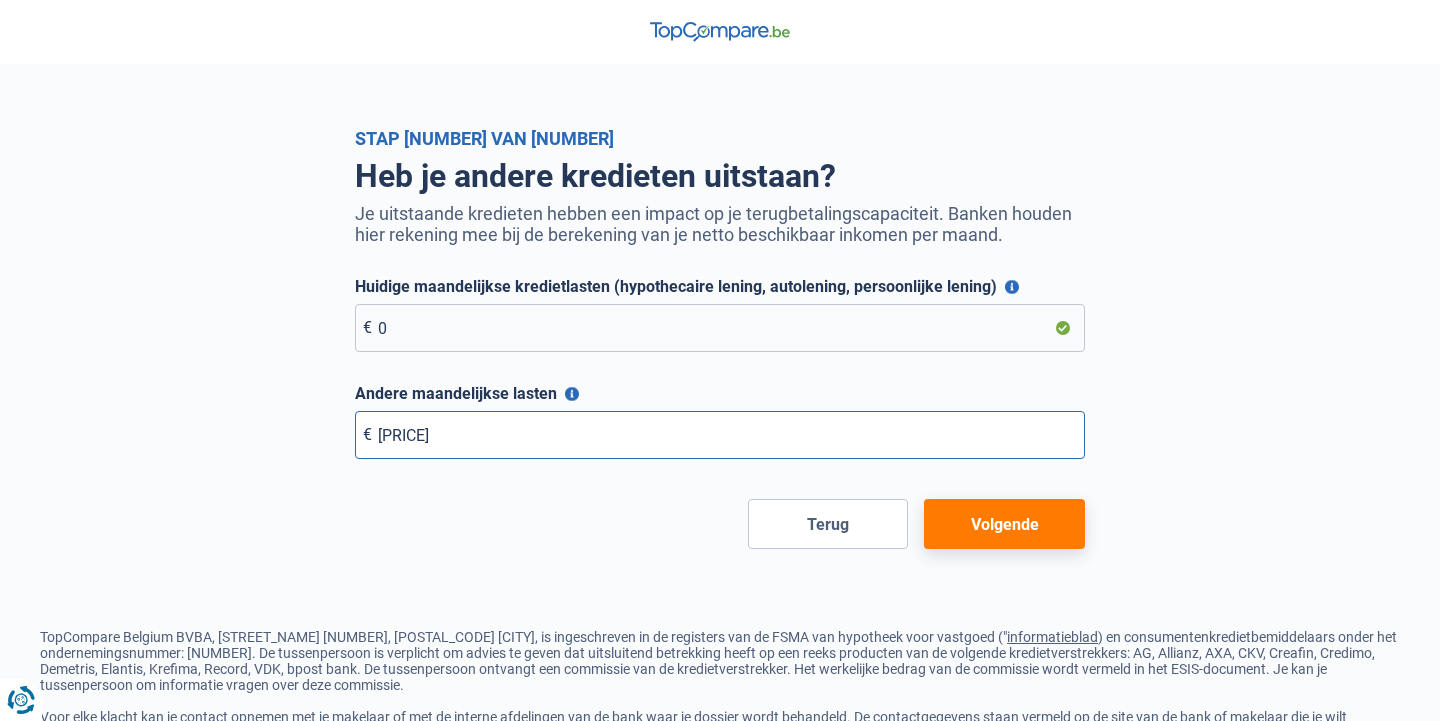 type on "1.850" 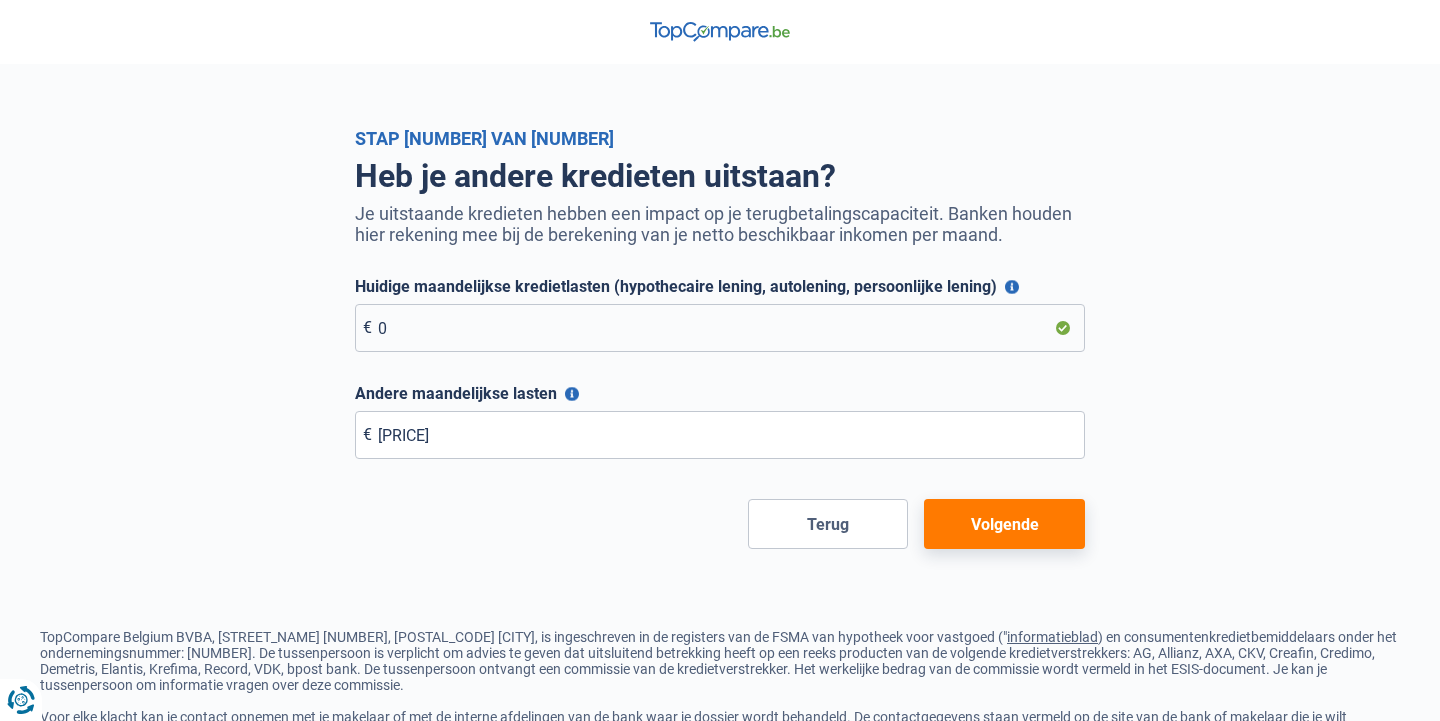 click on "Volgende" at bounding box center [1004, 524] 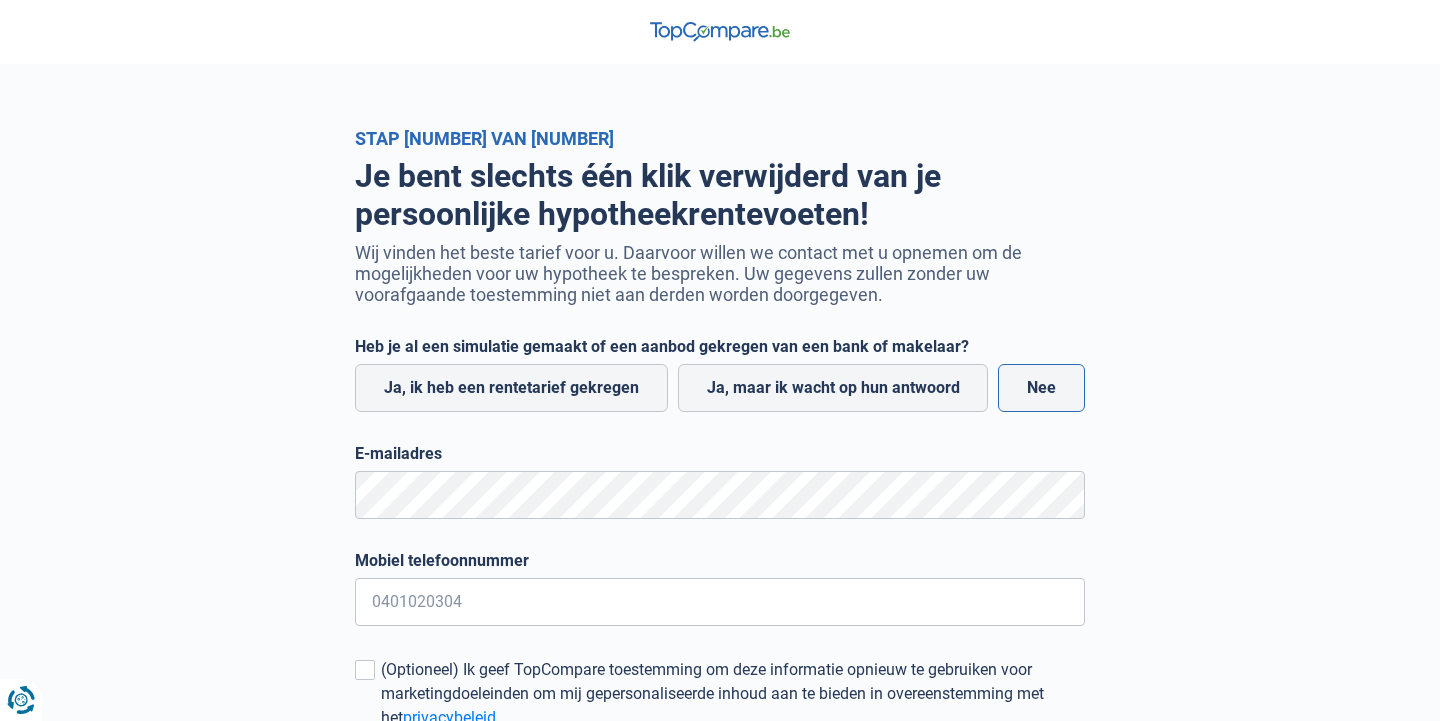 click on "Nee" at bounding box center [1041, 388] 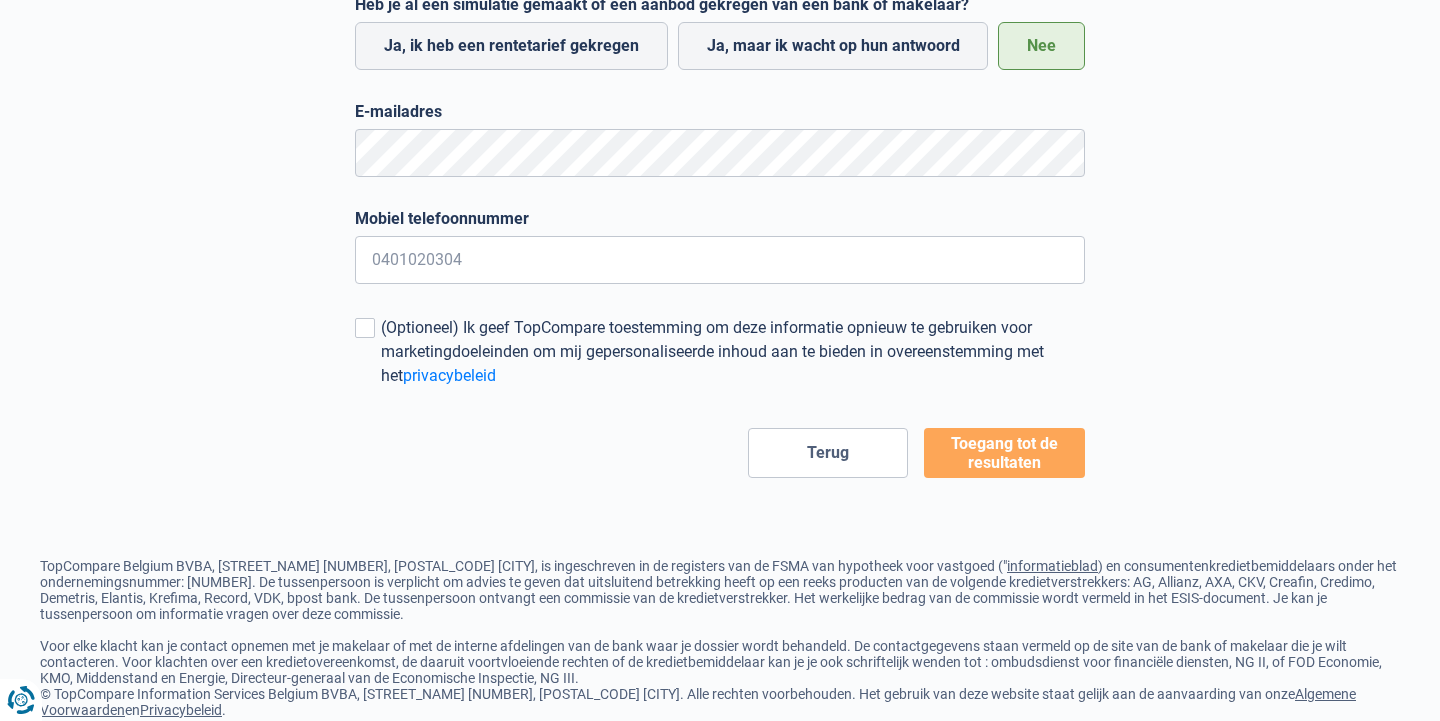 scroll, scrollTop: 0, scrollLeft: 0, axis: both 